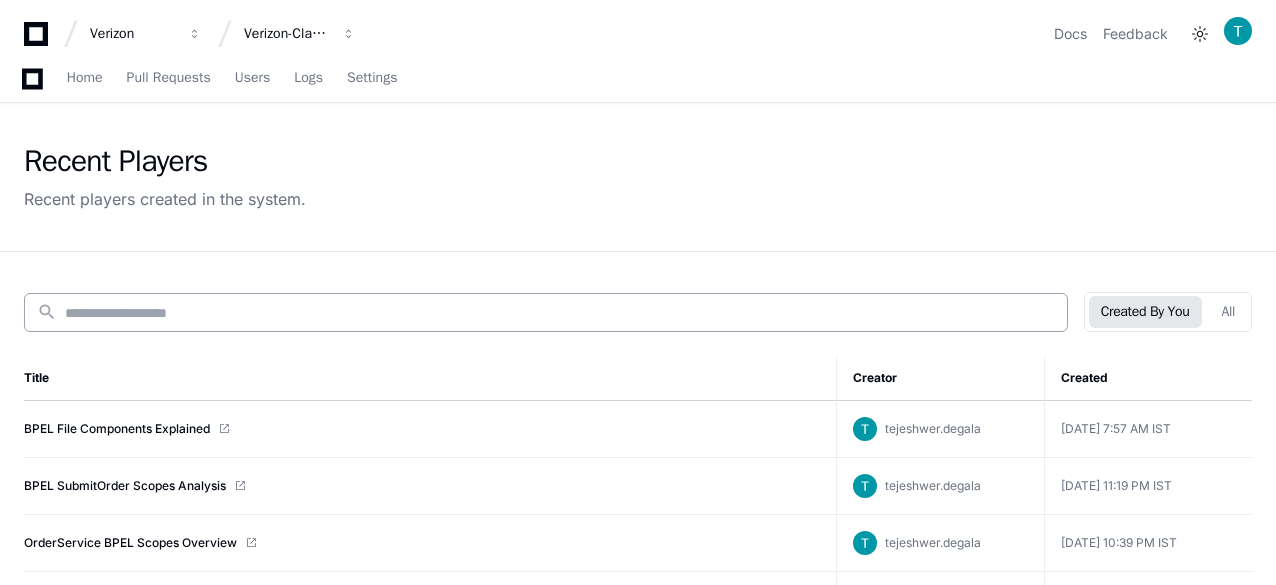 scroll, scrollTop: 100, scrollLeft: 0, axis: vertical 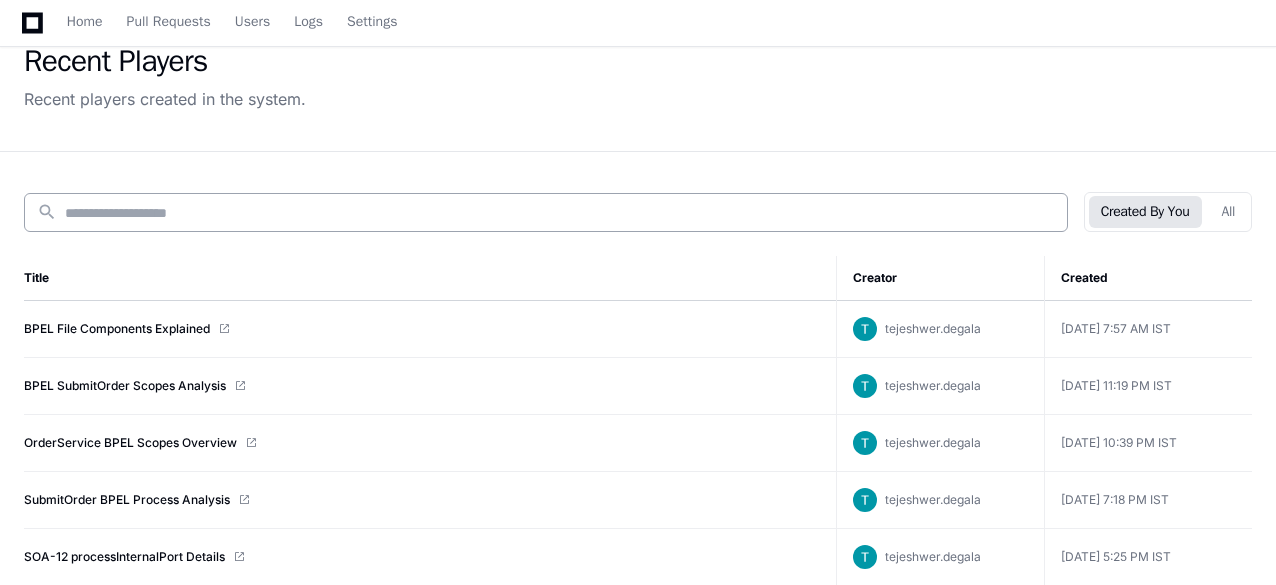 click on "BPEL File Components Explained" 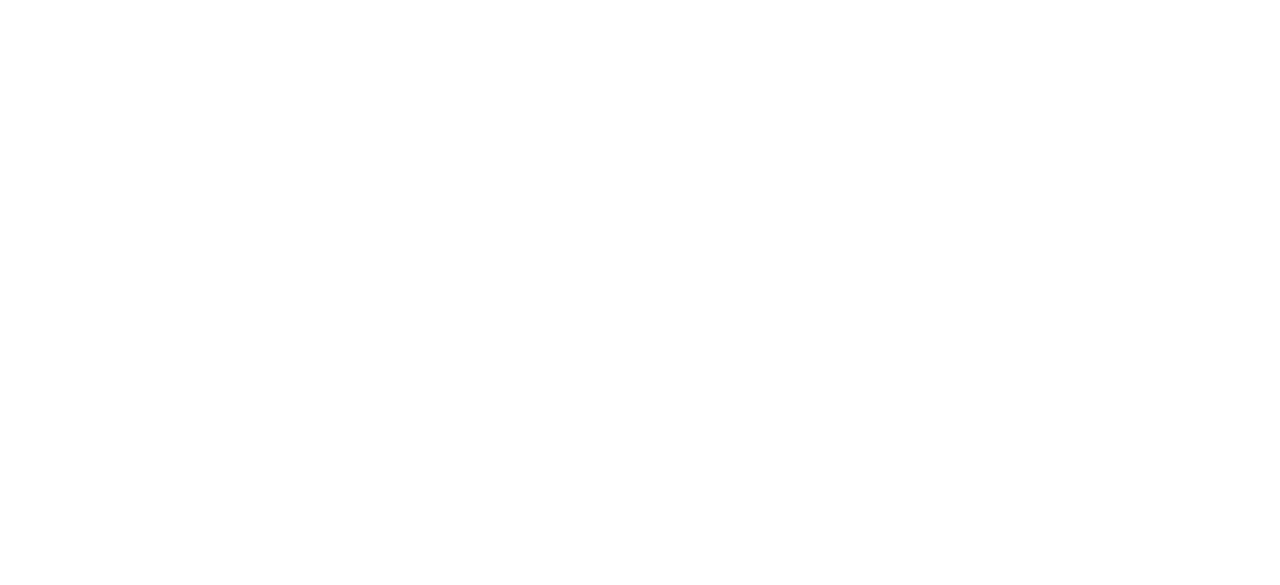 scroll, scrollTop: 0, scrollLeft: 0, axis: both 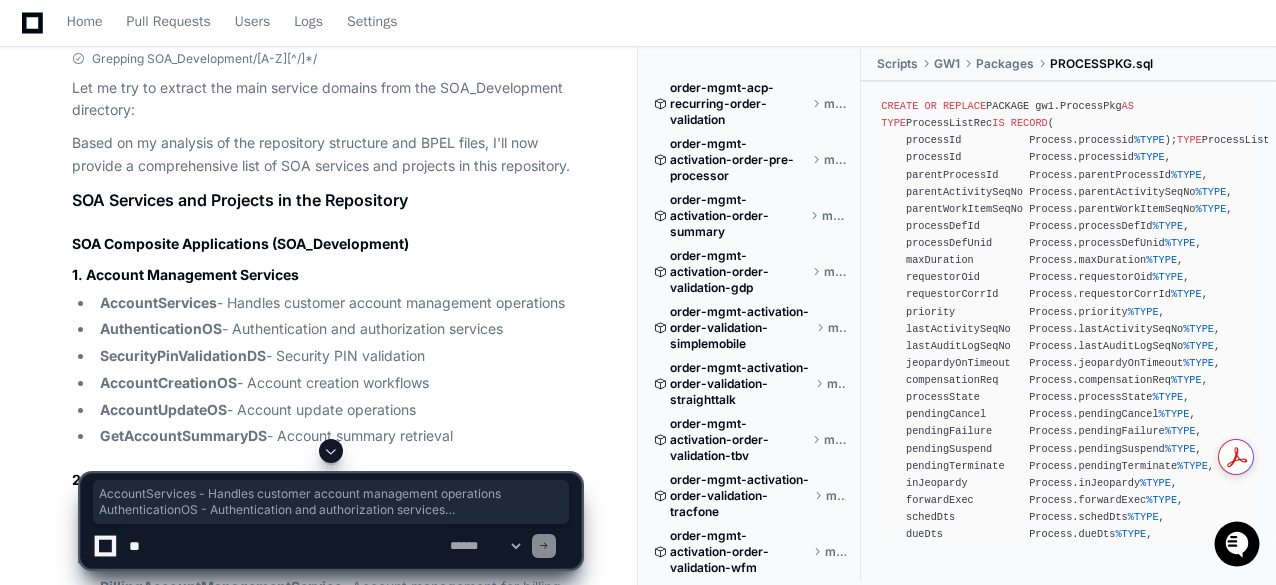 drag, startPoint x: 103, startPoint y: 205, endPoint x: 478, endPoint y: 346, distance: 400.632 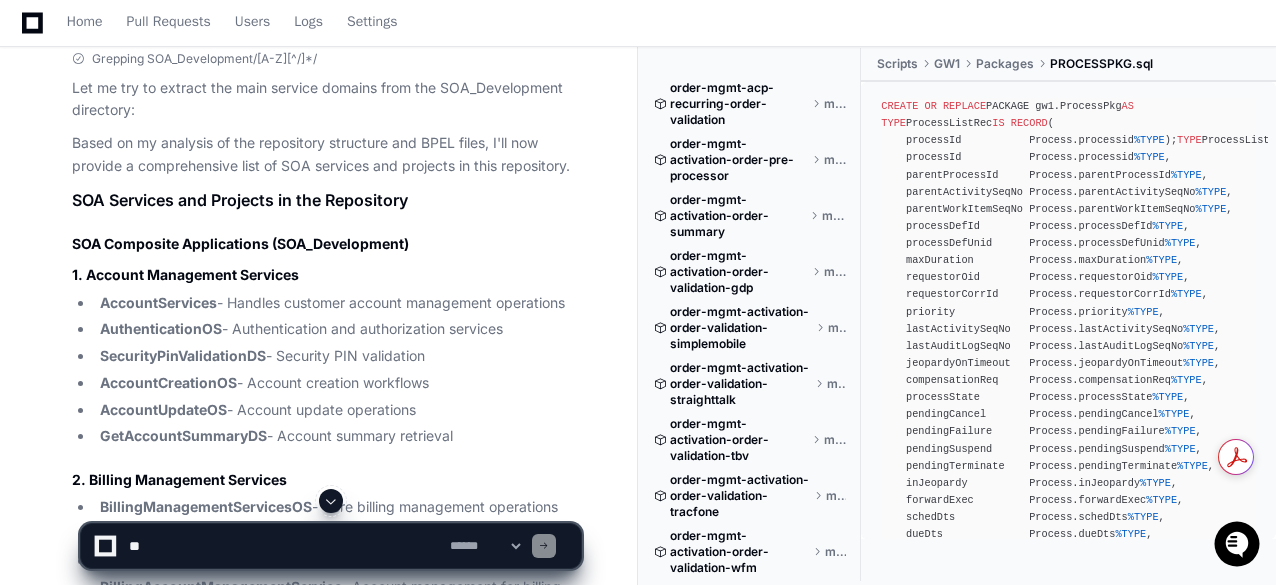 click 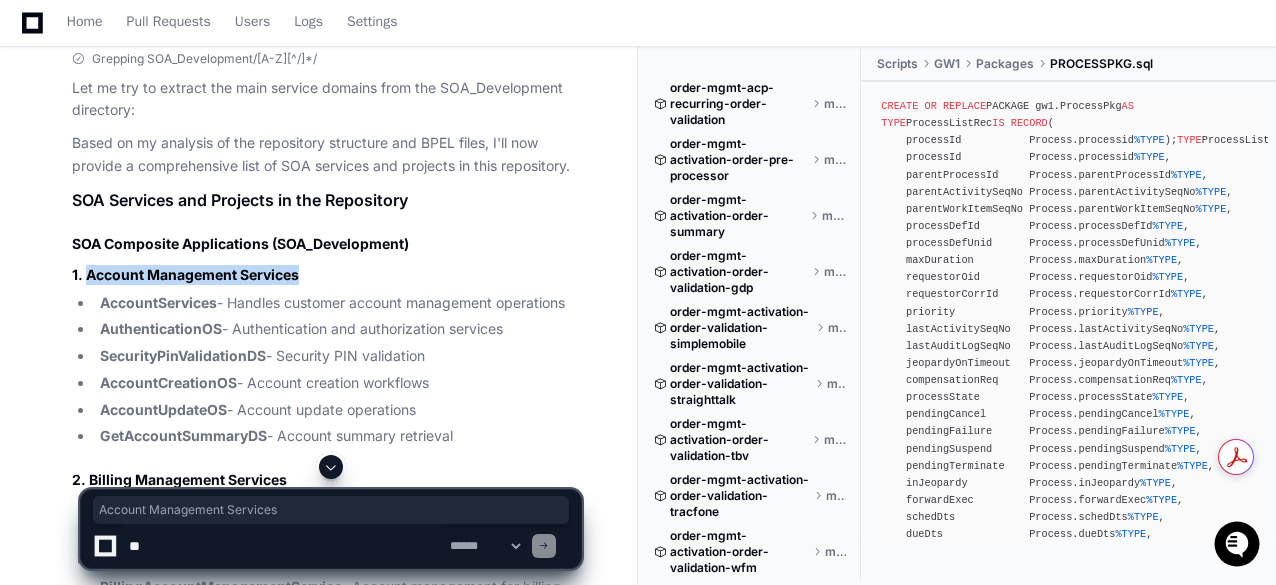 drag, startPoint x: 87, startPoint y: 179, endPoint x: 300, endPoint y: 177, distance: 213.00938 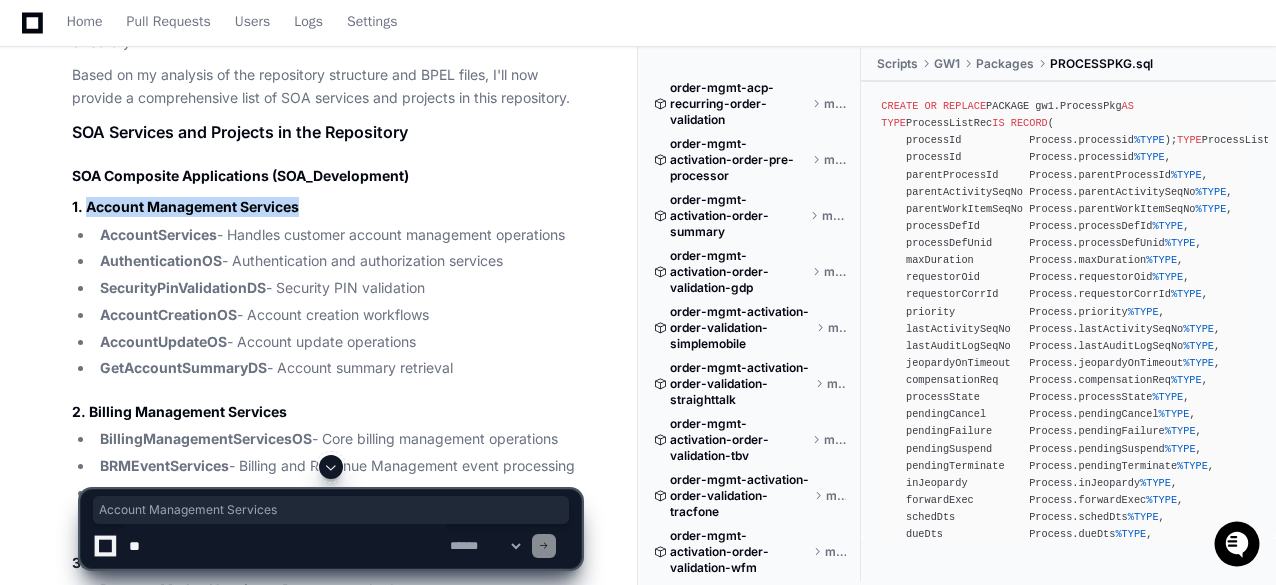 scroll, scrollTop: 15088, scrollLeft: 0, axis: vertical 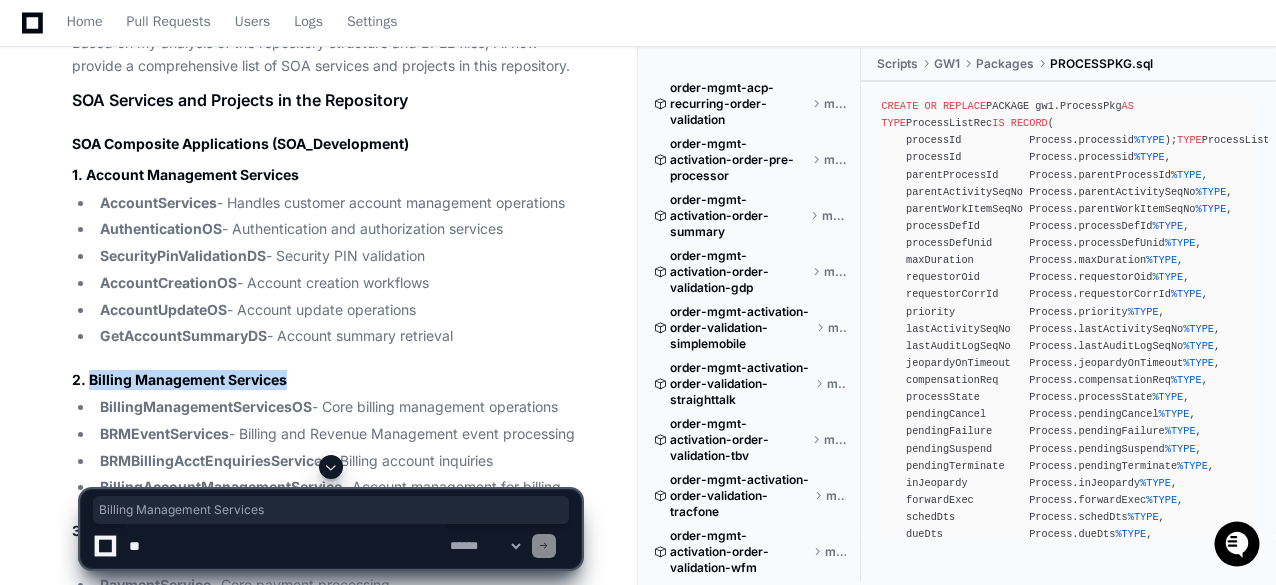 drag, startPoint x: 90, startPoint y: 281, endPoint x: 291, endPoint y: 280, distance: 201.00249 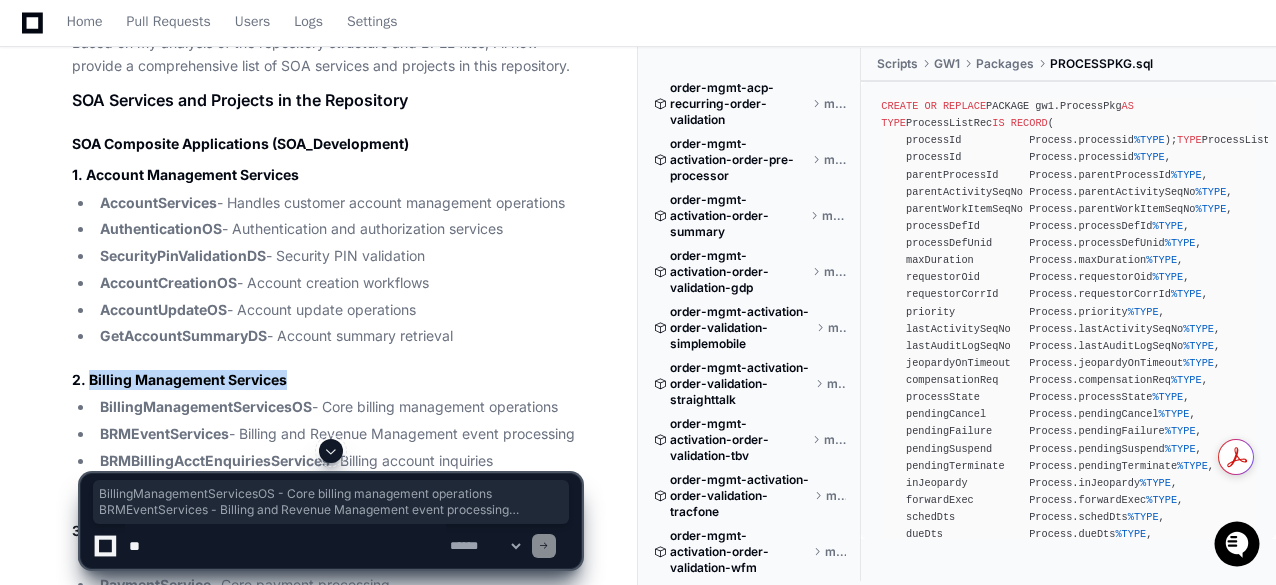 drag, startPoint x: 96, startPoint y: 308, endPoint x: 570, endPoint y: 389, distance: 480.8711 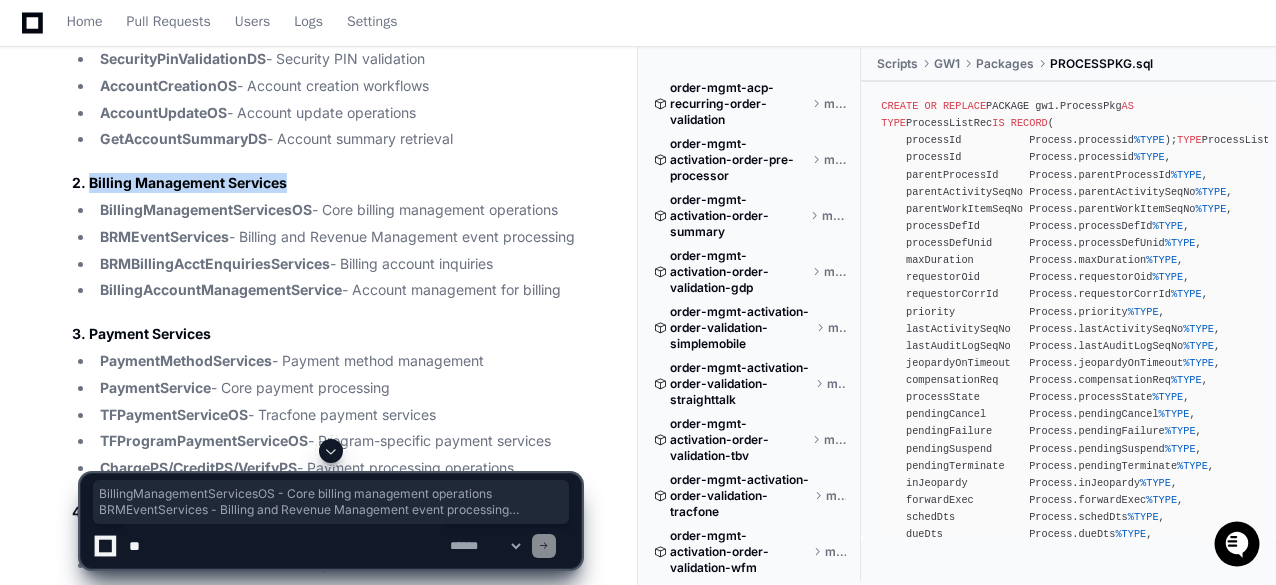scroll, scrollTop: 15288, scrollLeft: 0, axis: vertical 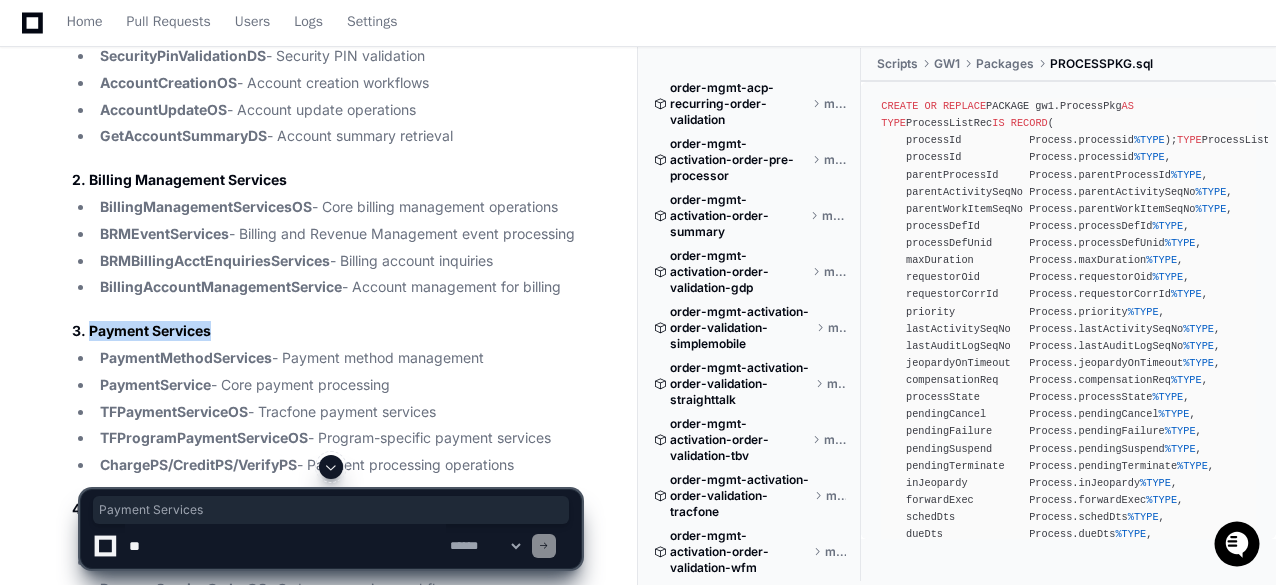 drag, startPoint x: 94, startPoint y: 231, endPoint x: 216, endPoint y: 231, distance: 122 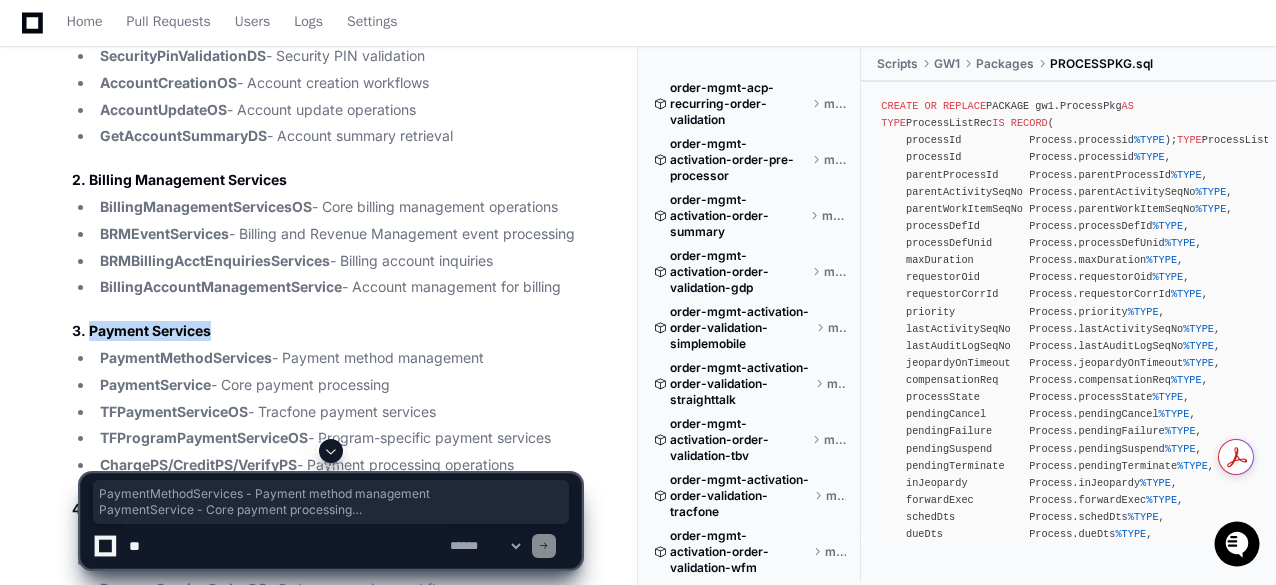 drag, startPoint x: 100, startPoint y: 258, endPoint x: 524, endPoint y: 370, distance: 438.54303 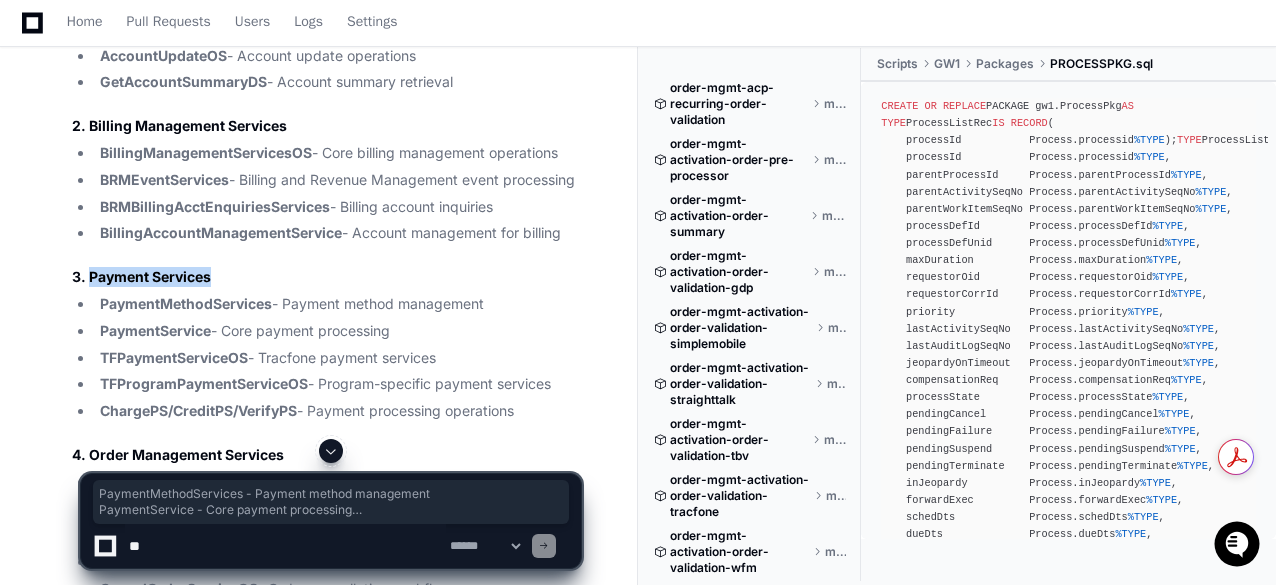 scroll, scrollTop: 15388, scrollLeft: 0, axis: vertical 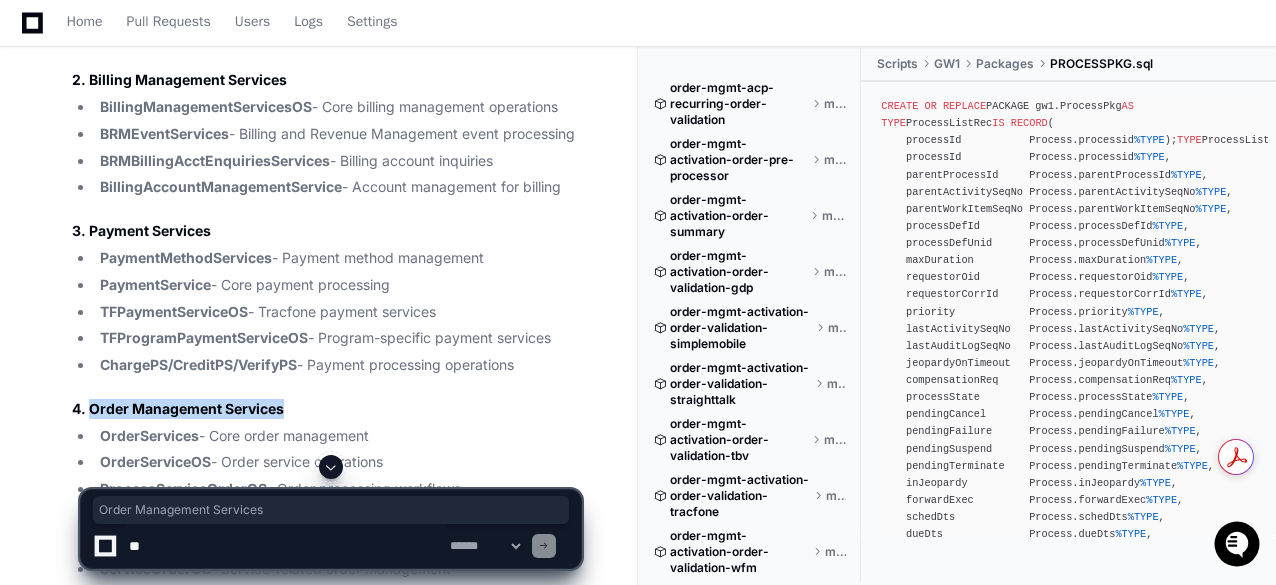 drag, startPoint x: 91, startPoint y: 313, endPoint x: 291, endPoint y: 314, distance: 200.0025 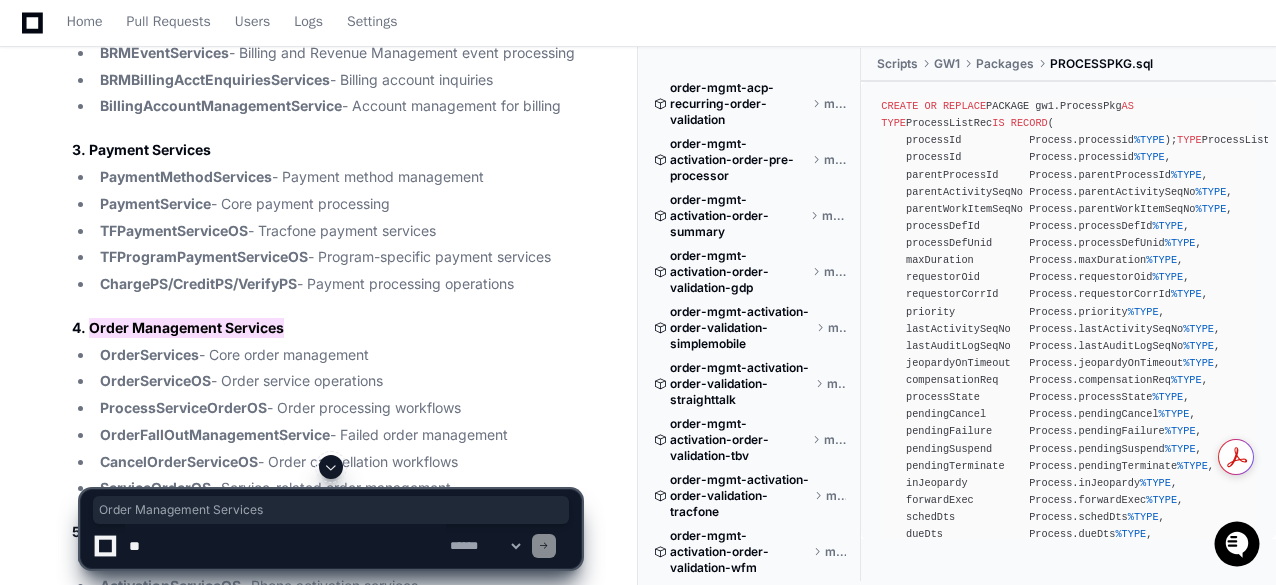 scroll, scrollTop: 15488, scrollLeft: 0, axis: vertical 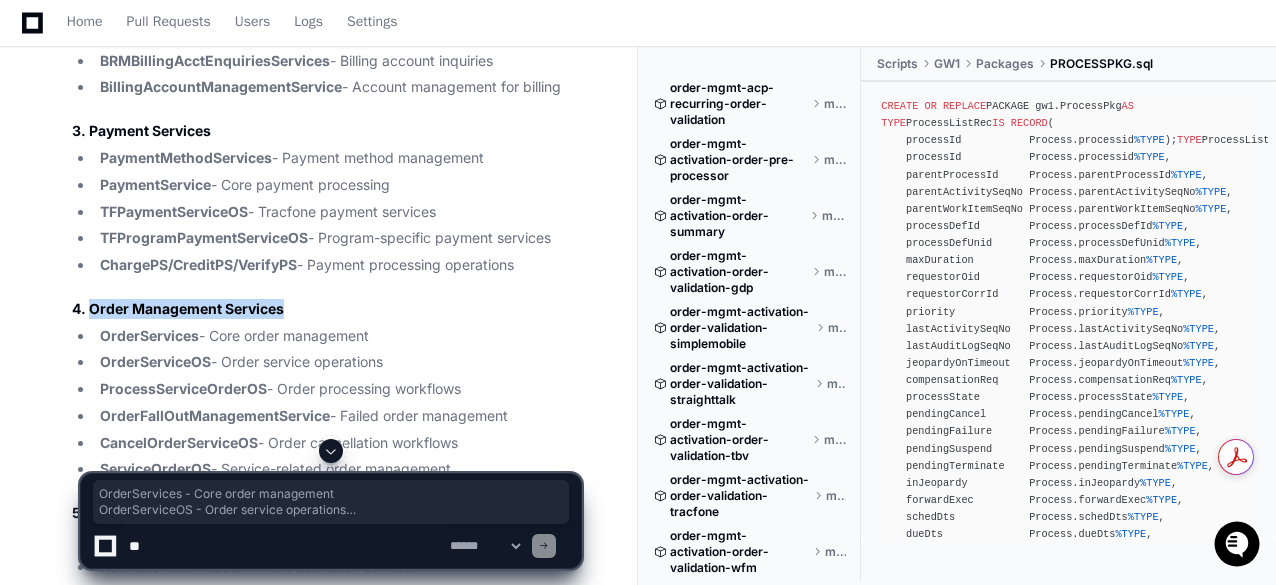 drag, startPoint x: 472, startPoint y: 373, endPoint x: 97, endPoint y: 244, distance: 396.56778 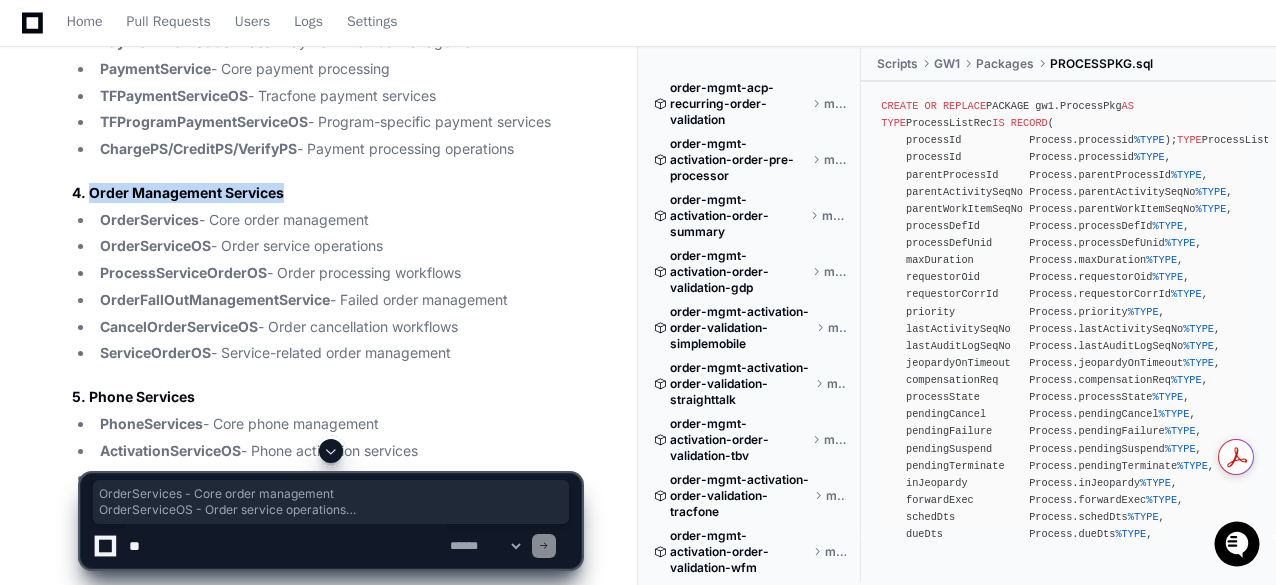 scroll, scrollTop: 15688, scrollLeft: 0, axis: vertical 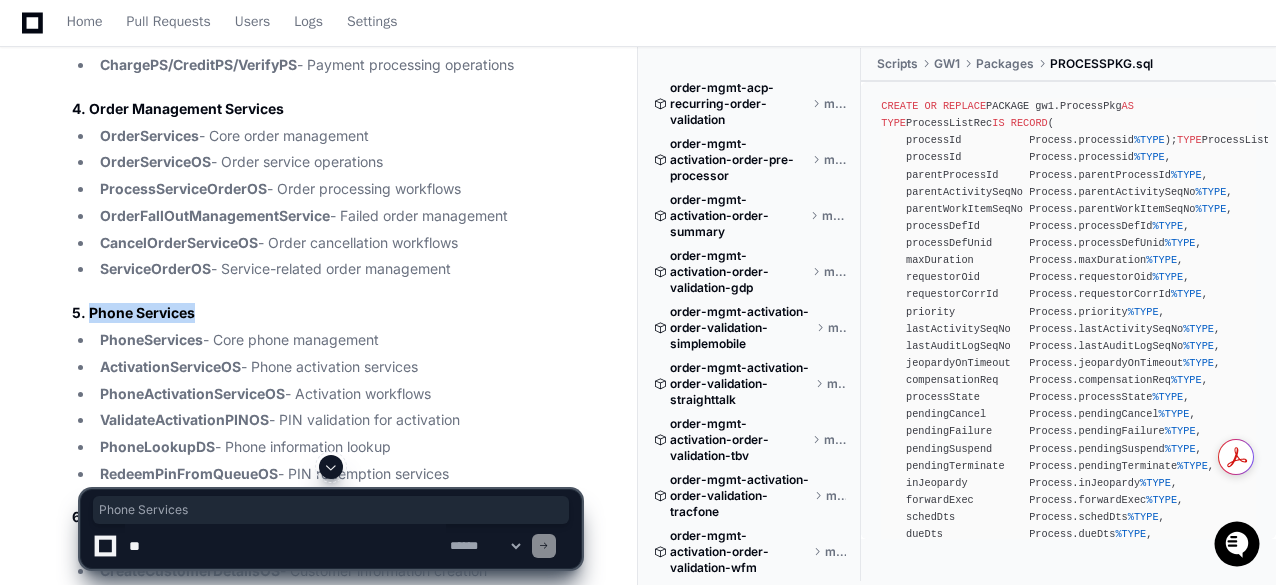 drag, startPoint x: 89, startPoint y: 215, endPoint x: 203, endPoint y: 221, distance: 114.15778 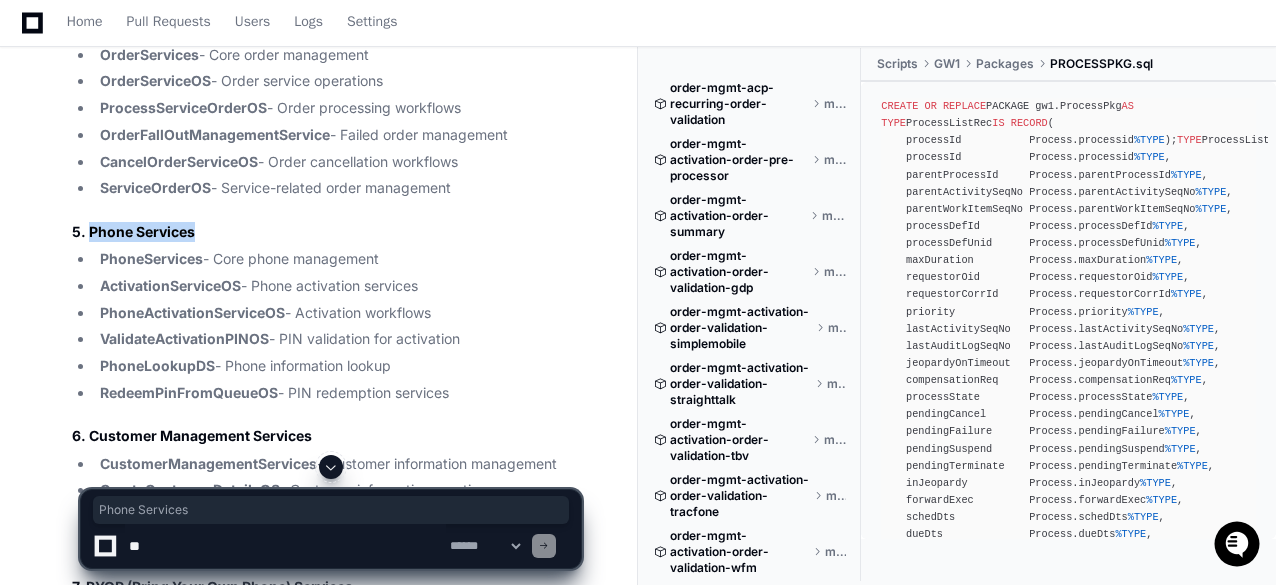 scroll, scrollTop: 15788, scrollLeft: 0, axis: vertical 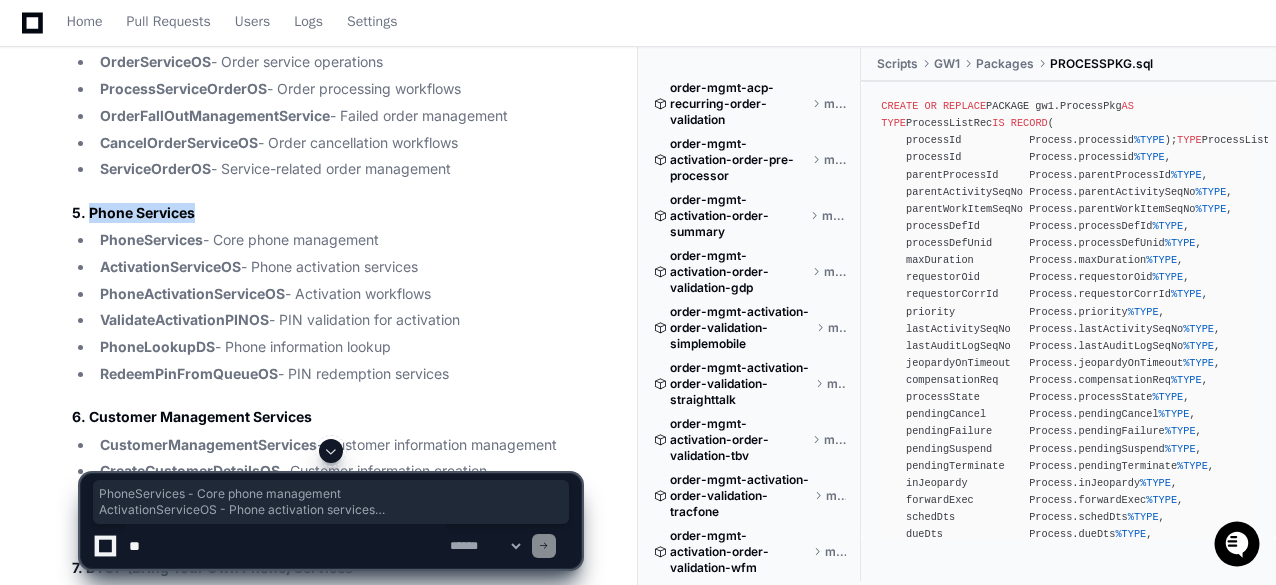drag, startPoint x: 460, startPoint y: 273, endPoint x: 66, endPoint y: 134, distance: 417.8002 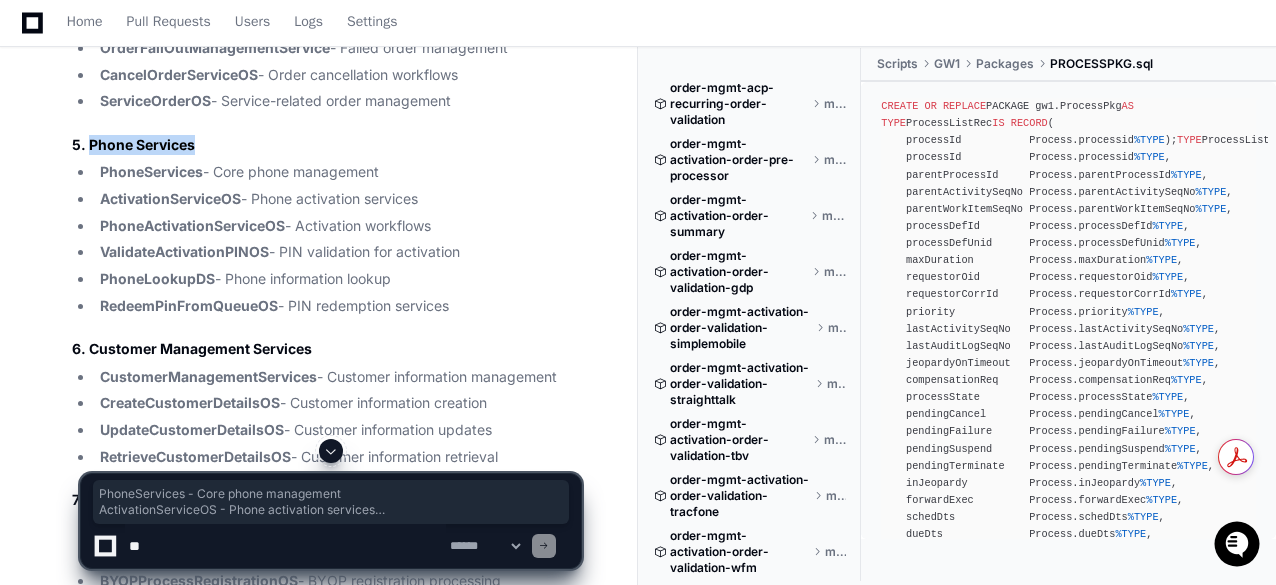 scroll, scrollTop: 15888, scrollLeft: 0, axis: vertical 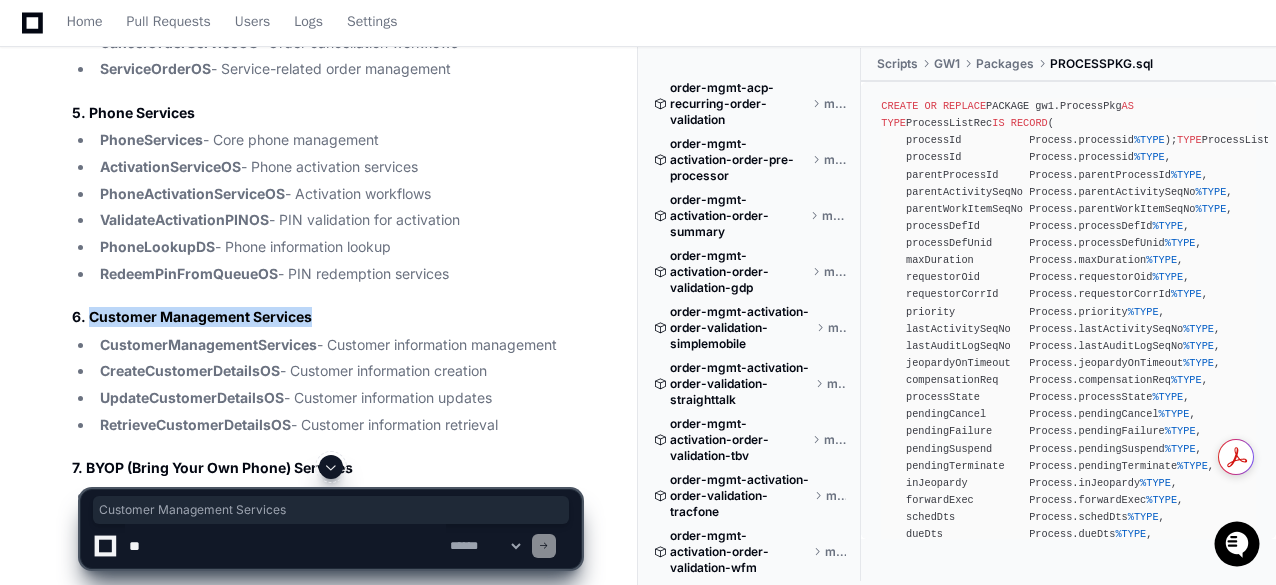 drag, startPoint x: 87, startPoint y: 221, endPoint x: 313, endPoint y: 223, distance: 226.00885 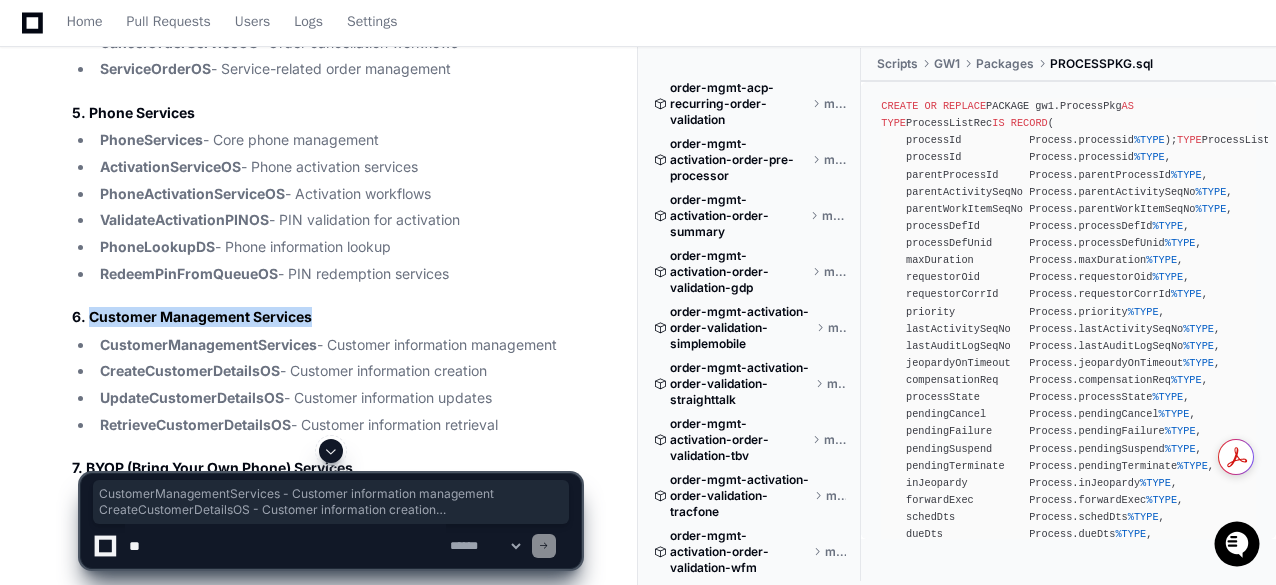drag, startPoint x: 521, startPoint y: 325, endPoint x: 100, endPoint y: 243, distance: 428.9114 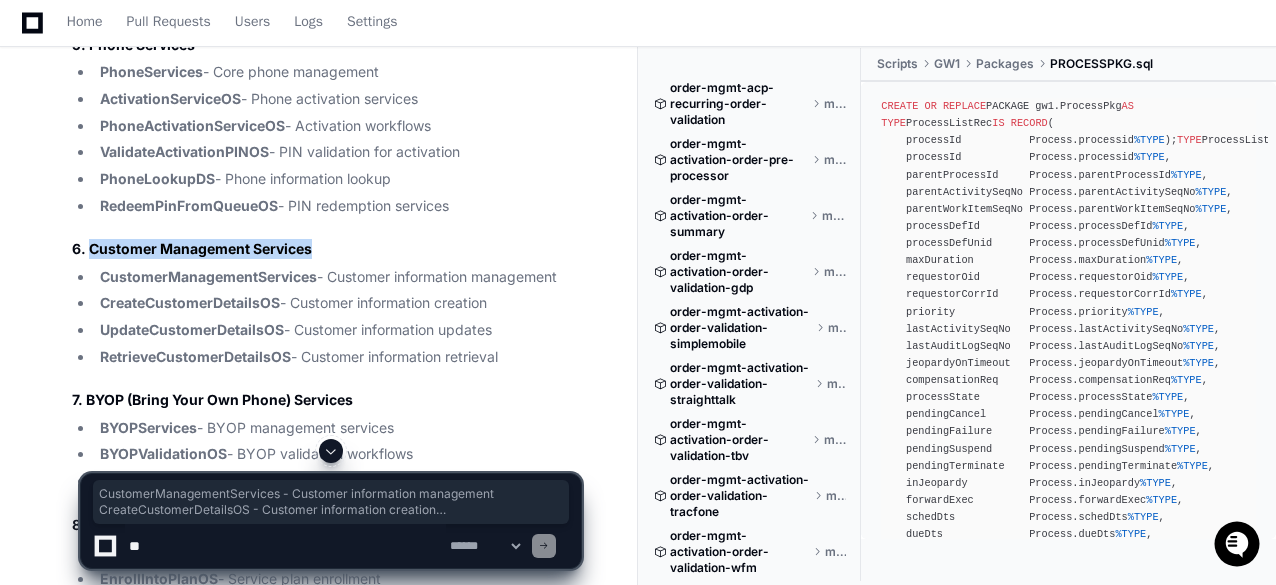 scroll, scrollTop: 15988, scrollLeft: 0, axis: vertical 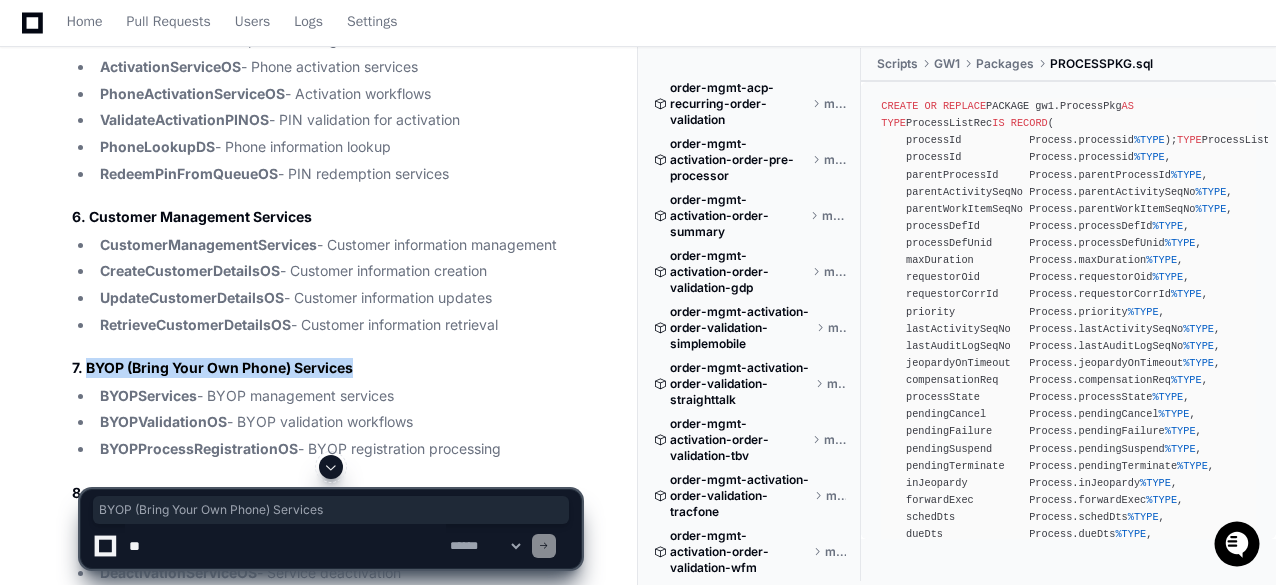 drag, startPoint x: 86, startPoint y: 273, endPoint x: 368, endPoint y: 265, distance: 282.11346 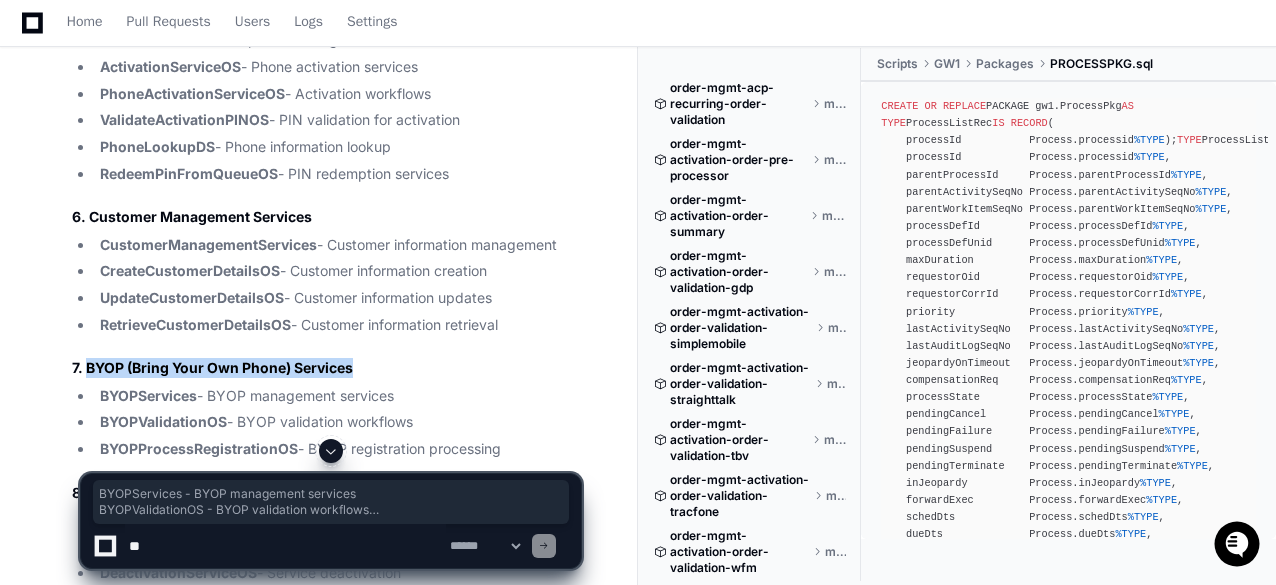 drag, startPoint x: 516, startPoint y: 349, endPoint x: 100, endPoint y: 293, distance: 419.75232 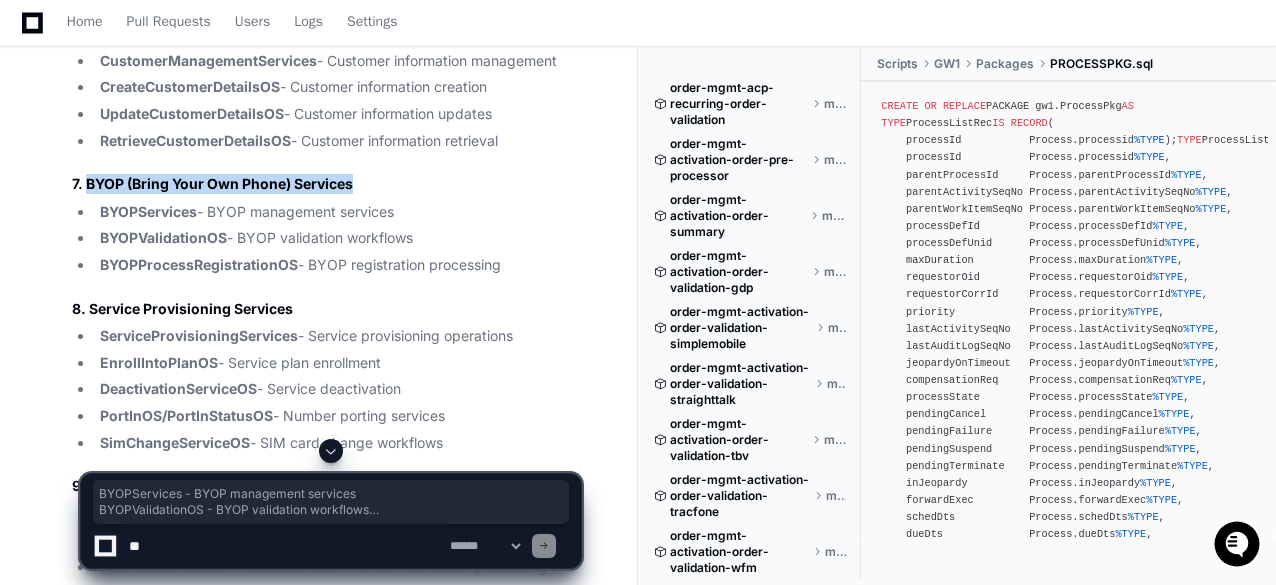 scroll, scrollTop: 16188, scrollLeft: 0, axis: vertical 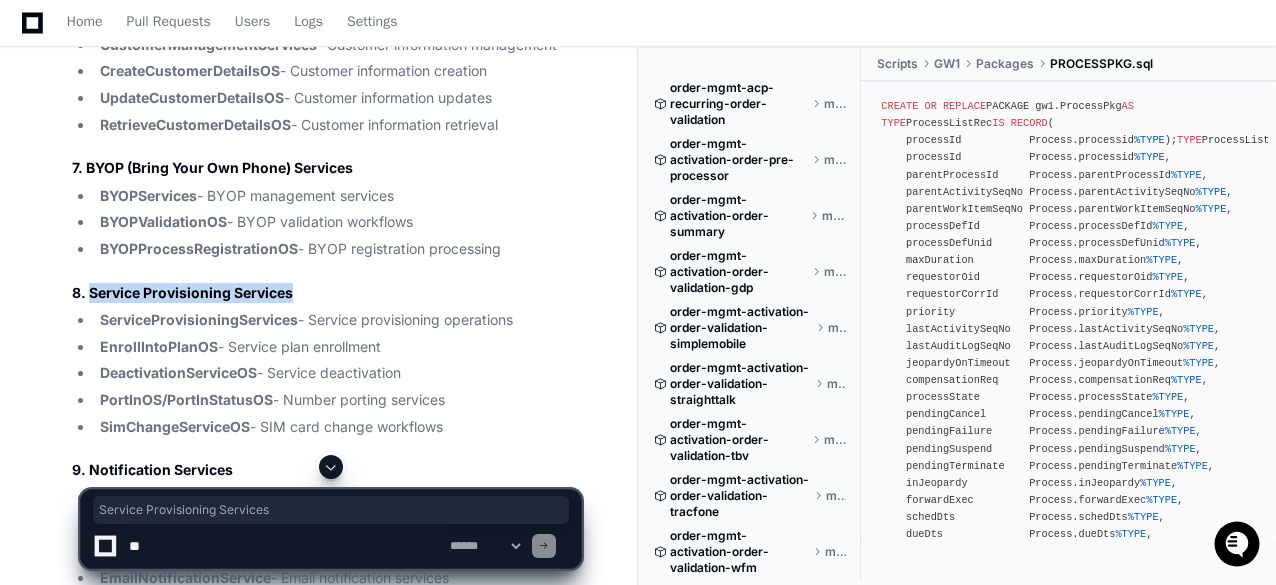 drag, startPoint x: 88, startPoint y: 195, endPoint x: 293, endPoint y: 190, distance: 205.06097 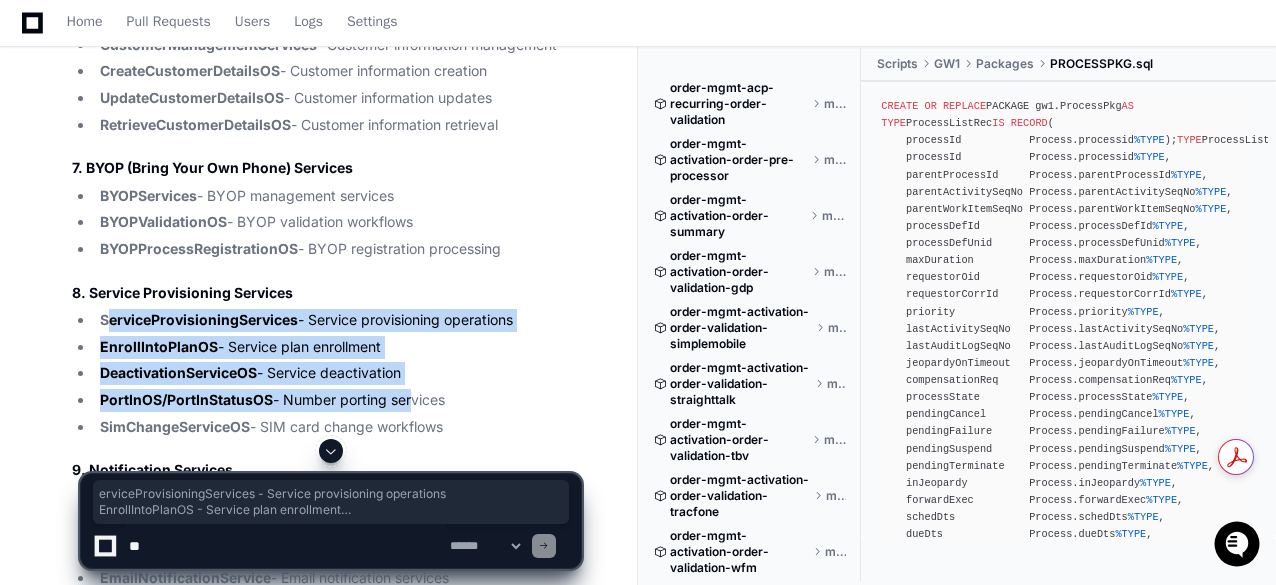 drag, startPoint x: 105, startPoint y: 223, endPoint x: 410, endPoint y: 312, distance: 317.72 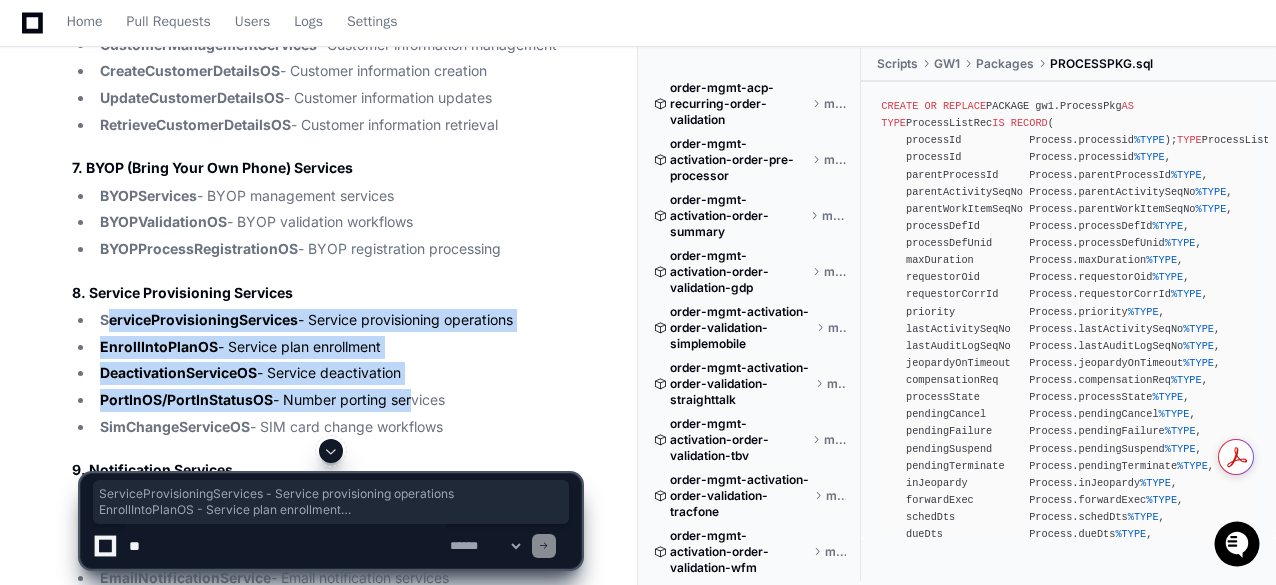 drag, startPoint x: 450, startPoint y: 331, endPoint x: 75, endPoint y: 210, distance: 394.03806 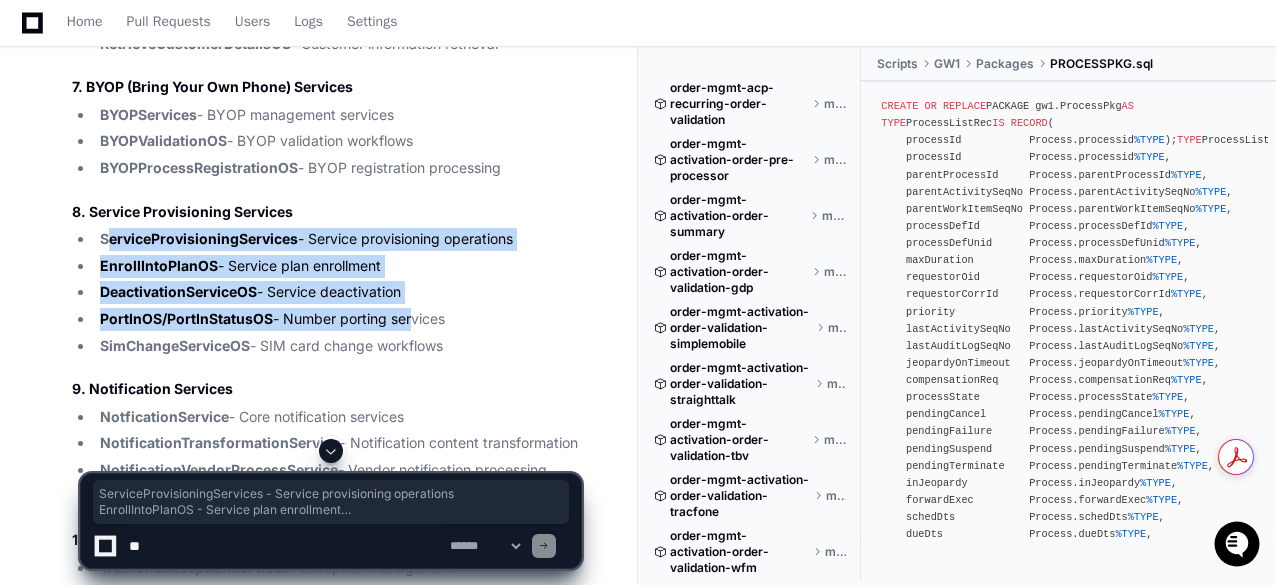scroll, scrollTop: 16288, scrollLeft: 0, axis: vertical 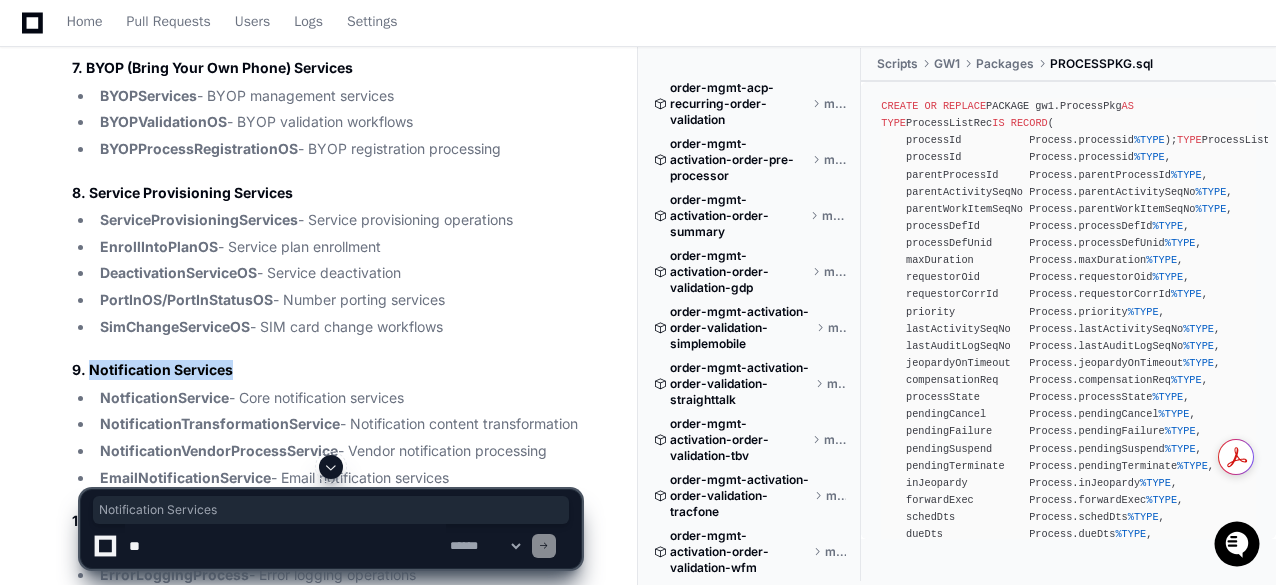 drag, startPoint x: 88, startPoint y: 275, endPoint x: 234, endPoint y: 274, distance: 146.00342 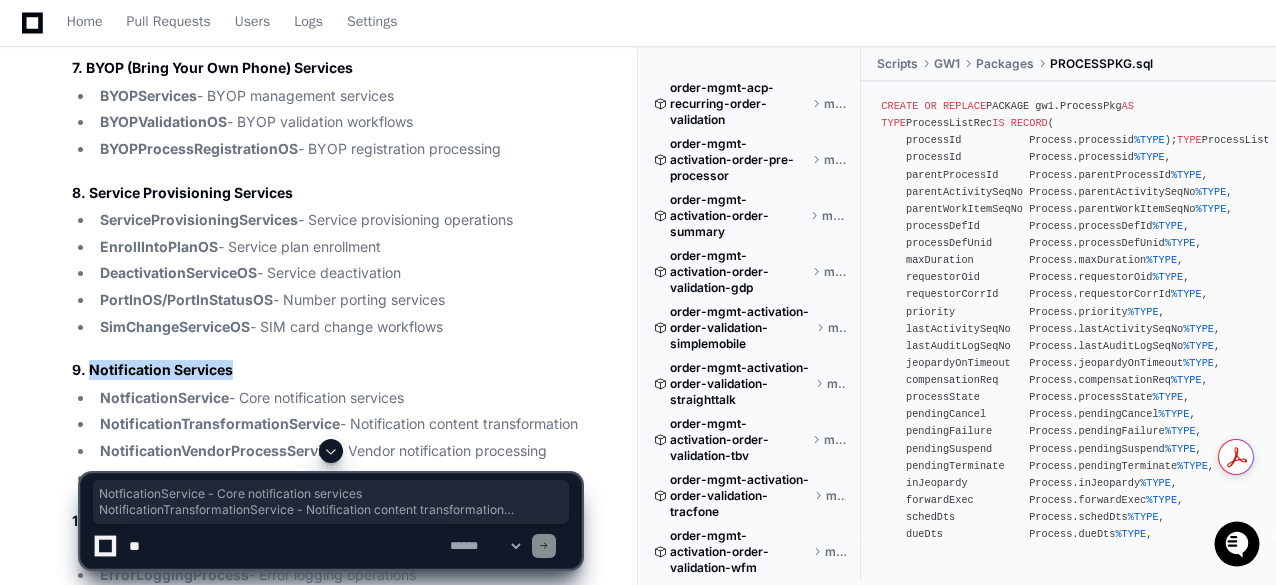 drag, startPoint x: 486, startPoint y: 383, endPoint x: 97, endPoint y: 298, distance: 398.17834 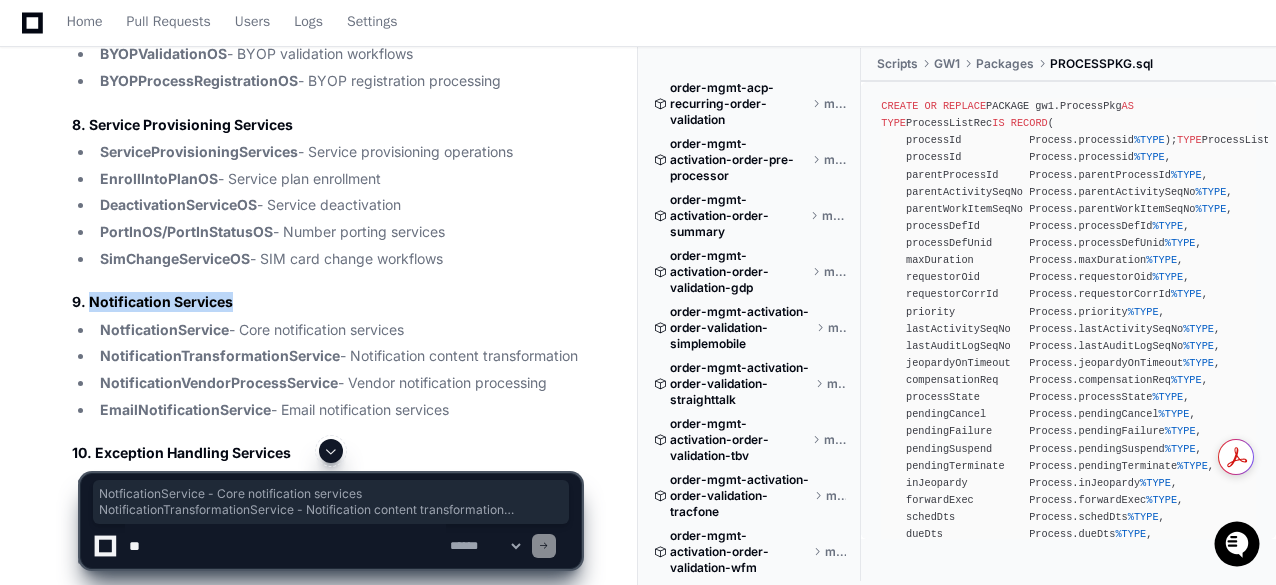 scroll, scrollTop: 16388, scrollLeft: 0, axis: vertical 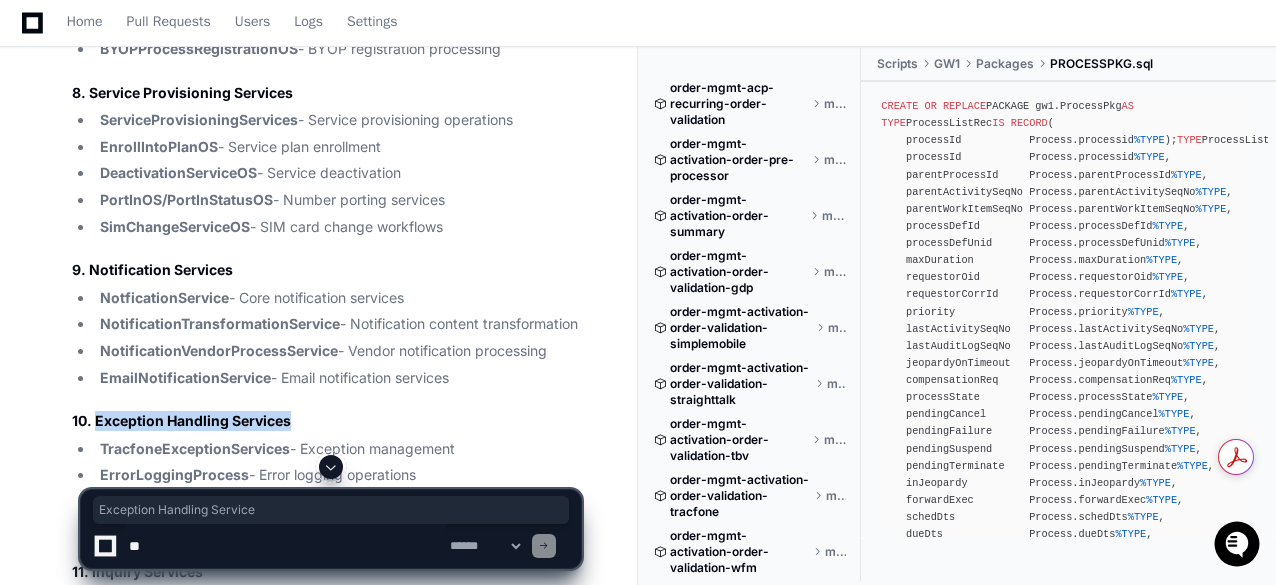 drag, startPoint x: 93, startPoint y: 321, endPoint x: 289, endPoint y: 327, distance: 196.09181 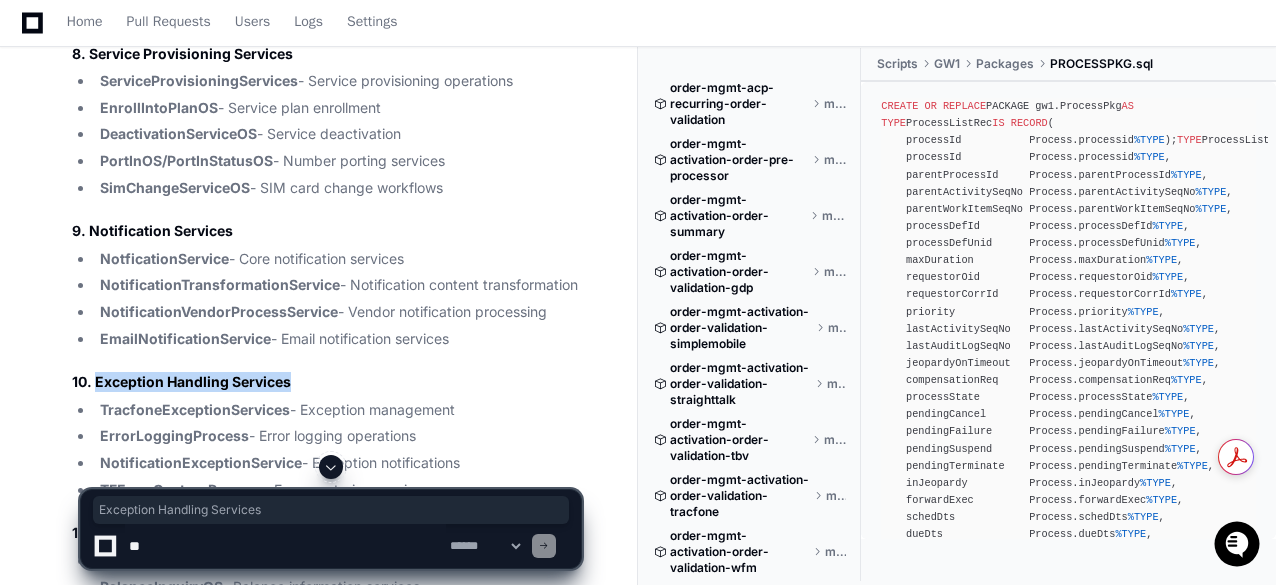 scroll, scrollTop: 16488, scrollLeft: 0, axis: vertical 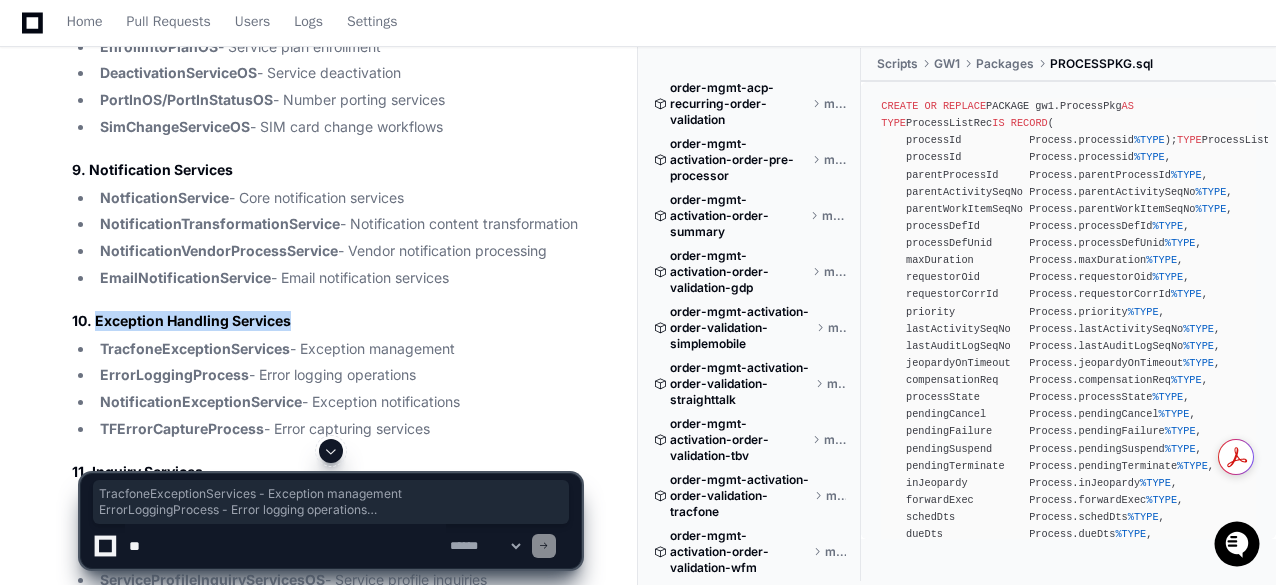 drag, startPoint x: 438, startPoint y: 333, endPoint x: 86, endPoint y: 247, distance: 362.35342 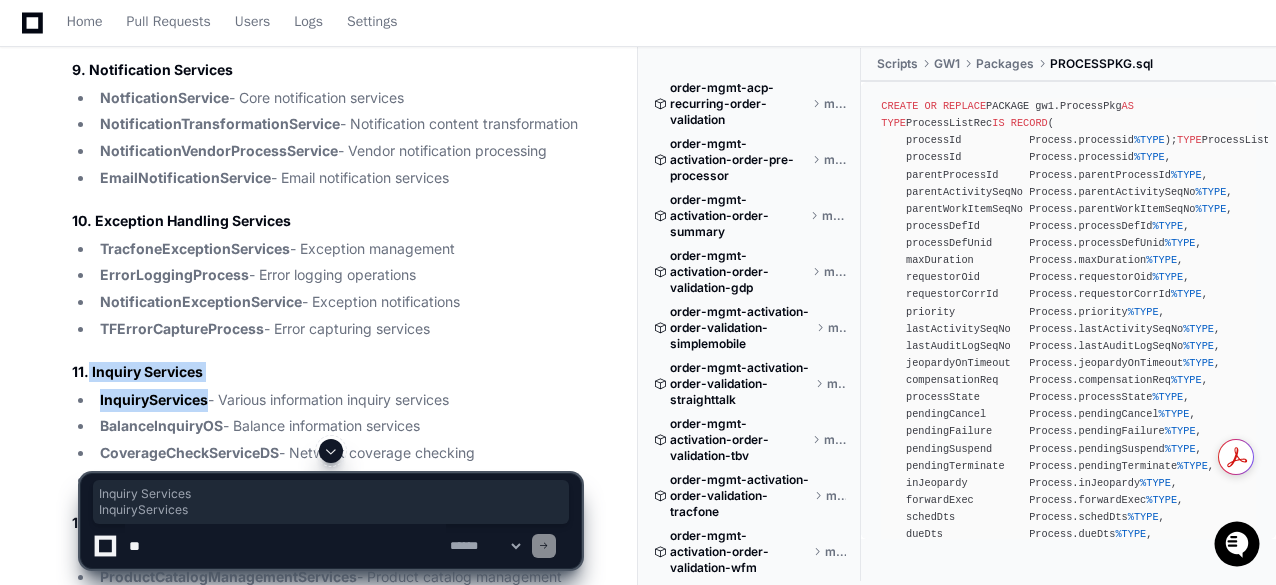 drag, startPoint x: 87, startPoint y: 270, endPoint x: 205, endPoint y: 284, distance: 118.82761 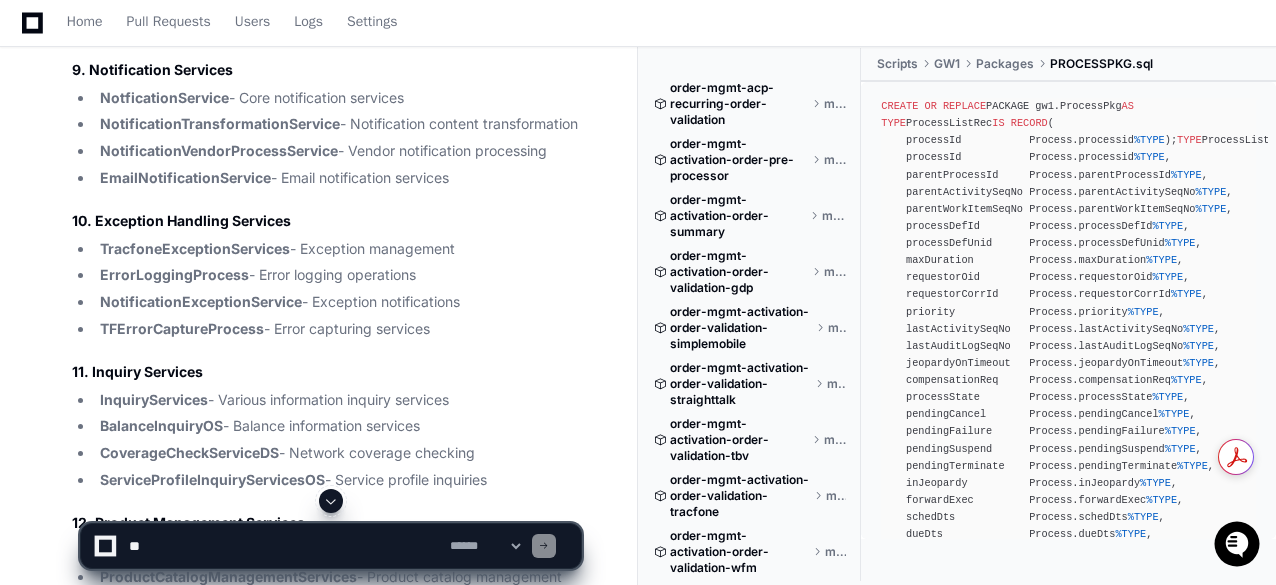 click on "11. Inquiry Services" 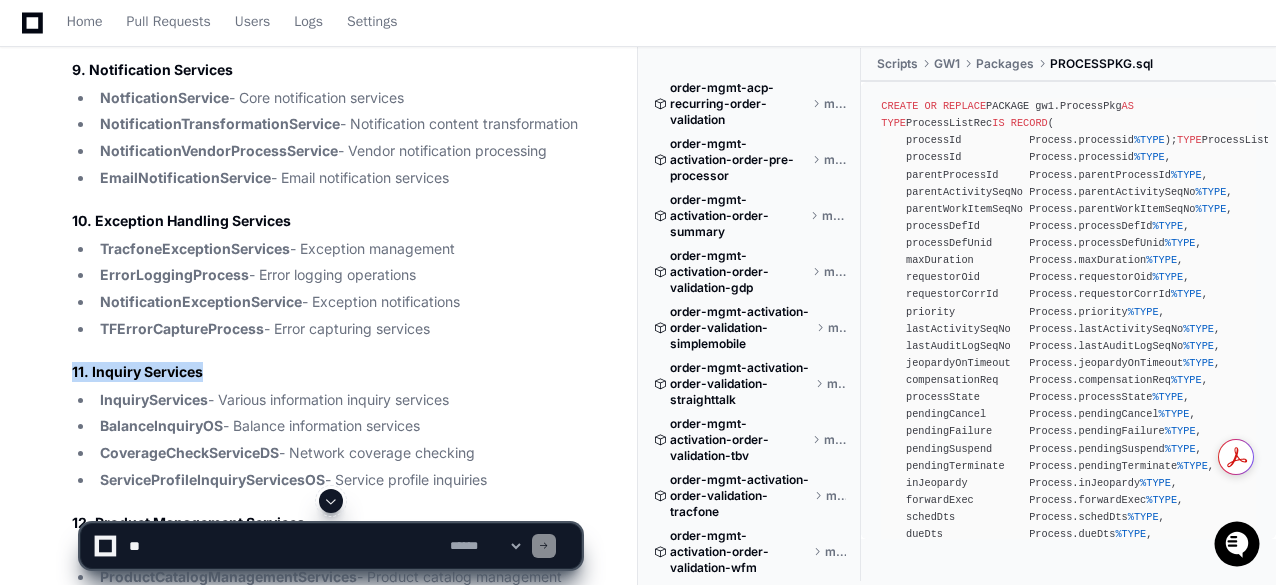 click on "11. Inquiry Services" 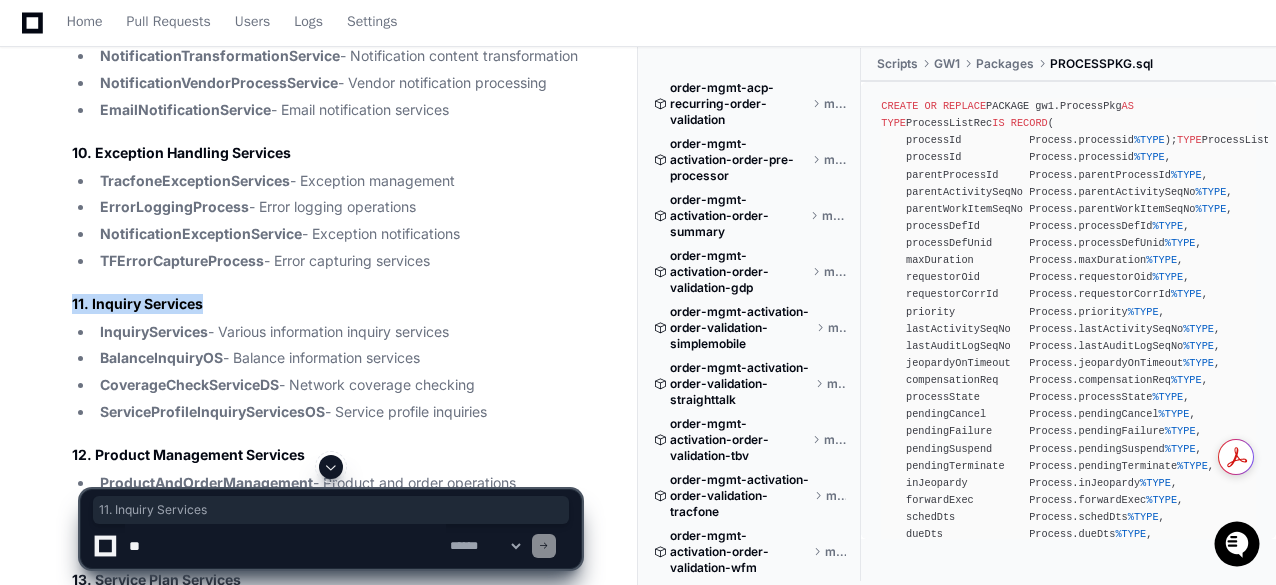 scroll, scrollTop: 16688, scrollLeft: 0, axis: vertical 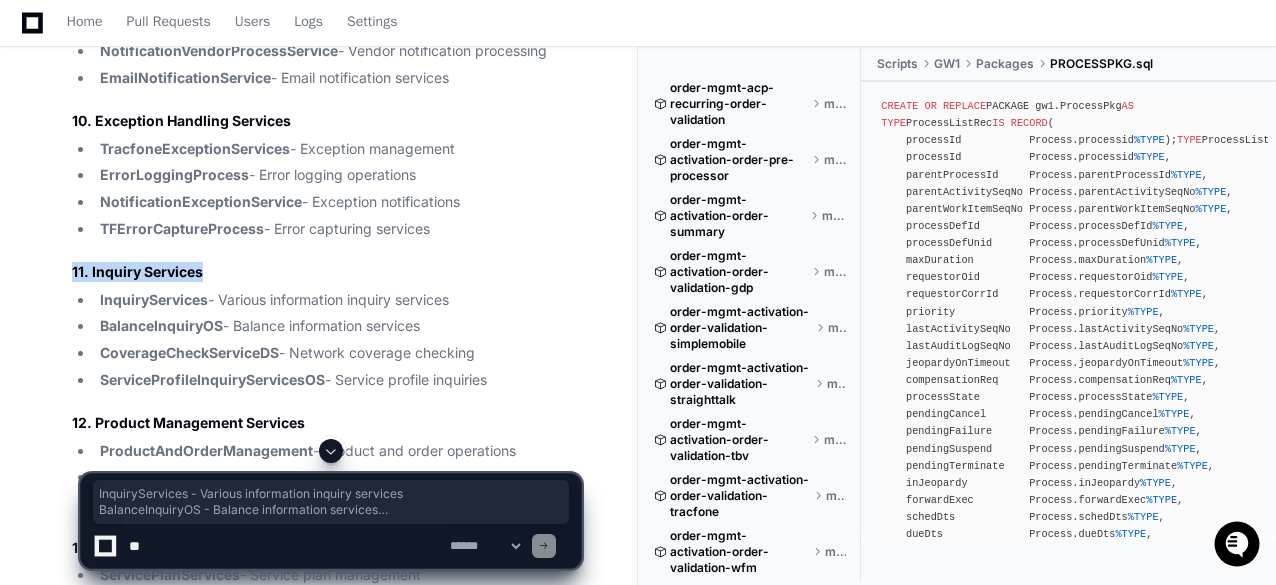 drag, startPoint x: 501, startPoint y: 275, endPoint x: 90, endPoint y: 195, distance: 418.7135 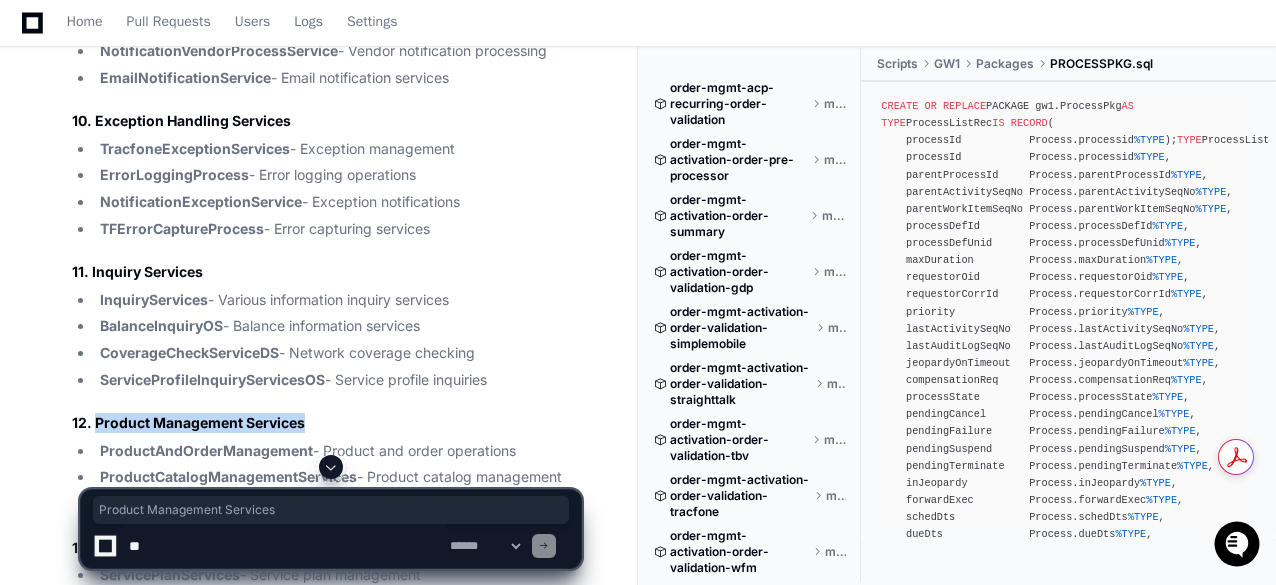 drag, startPoint x: 96, startPoint y: 323, endPoint x: 308, endPoint y: 323, distance: 212 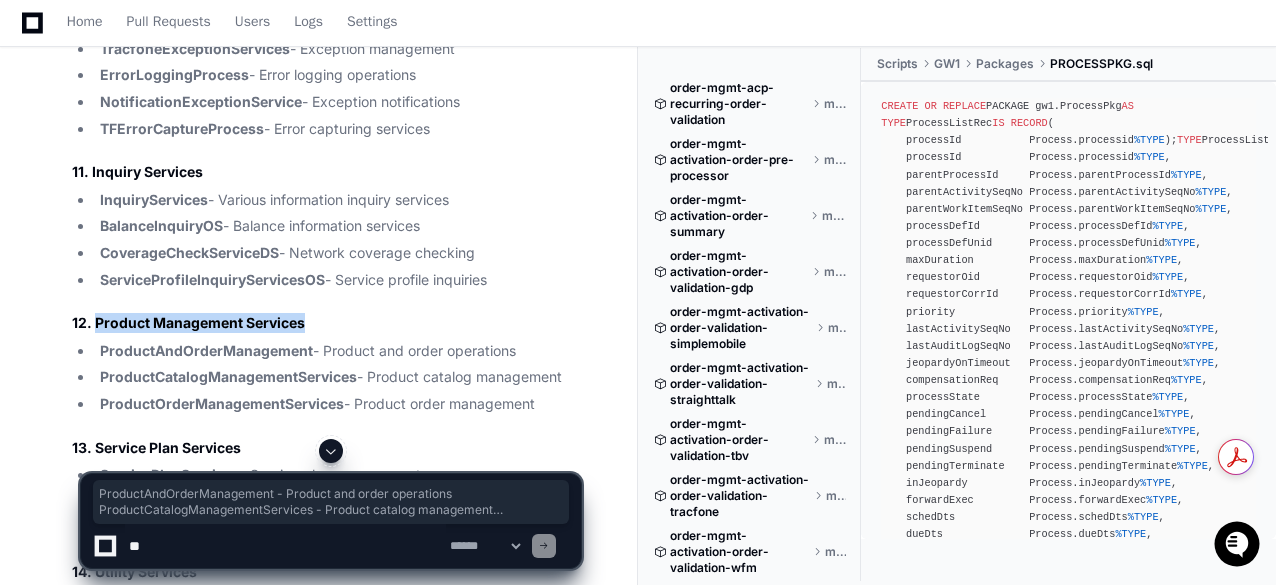 drag, startPoint x: 548, startPoint y: 305, endPoint x: 102, endPoint y: 245, distance: 450.0178 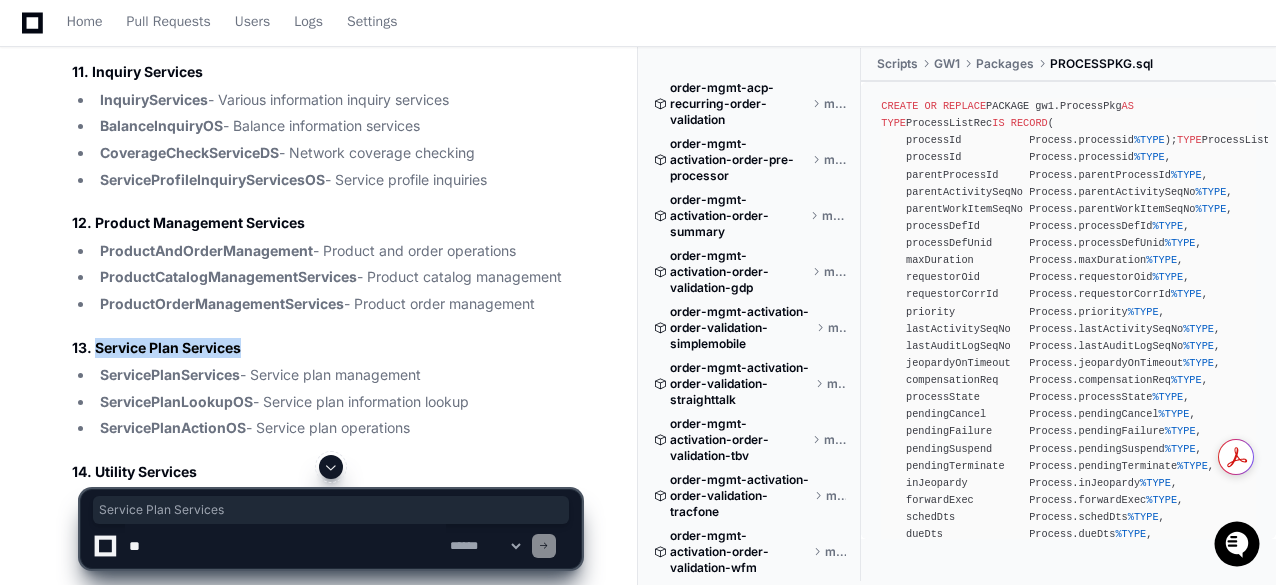 drag, startPoint x: 96, startPoint y: 245, endPoint x: 246, endPoint y: 251, distance: 150.11995 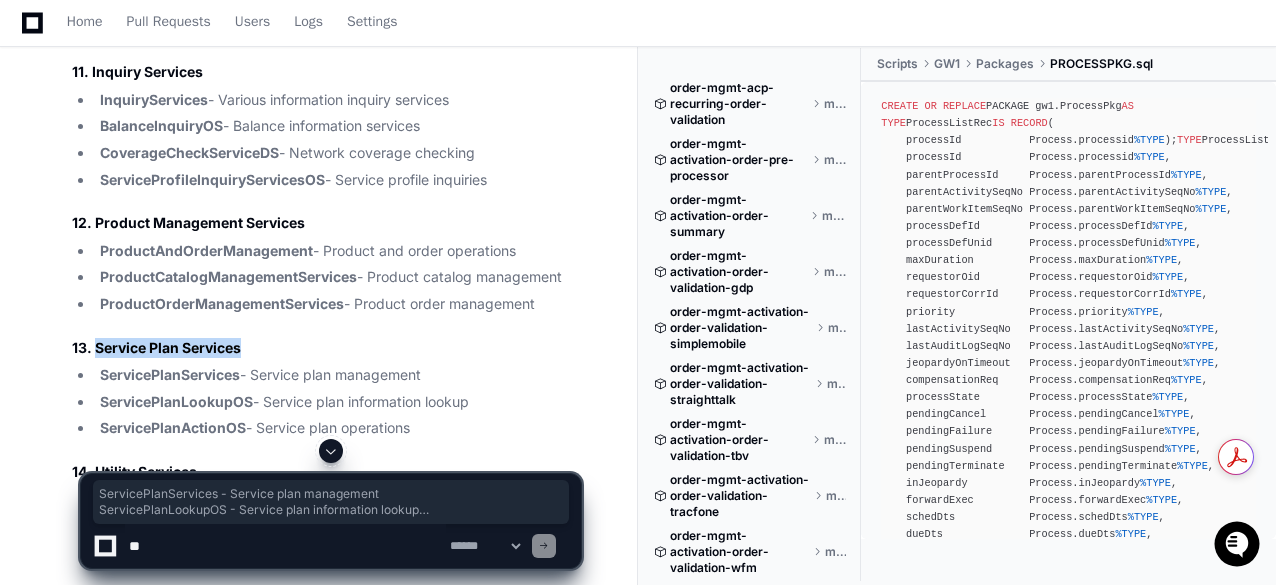 drag, startPoint x: 443, startPoint y: 328, endPoint x: 100, endPoint y: 275, distance: 347.0706 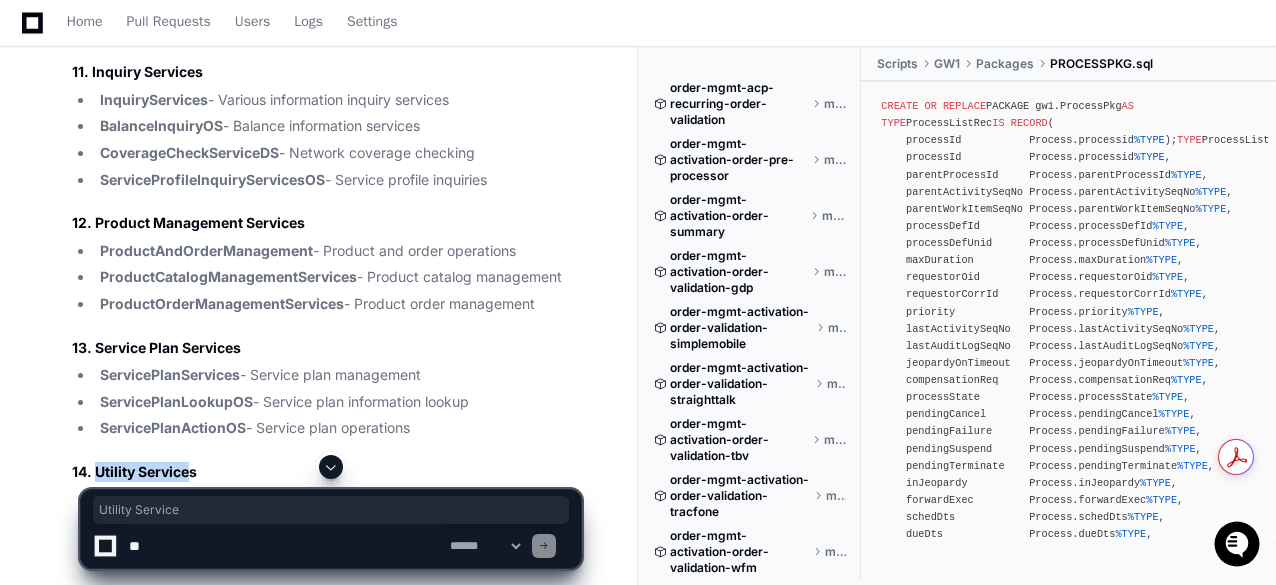 drag, startPoint x: 94, startPoint y: 374, endPoint x: 193, endPoint y: 374, distance: 99 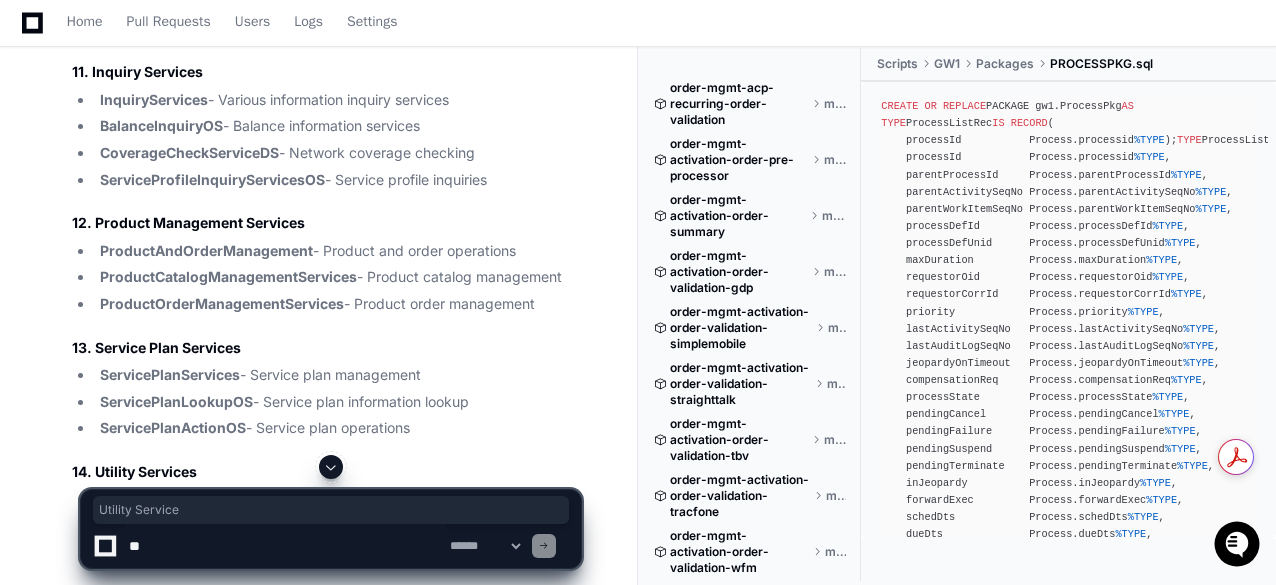 click on "14. Utility Services" 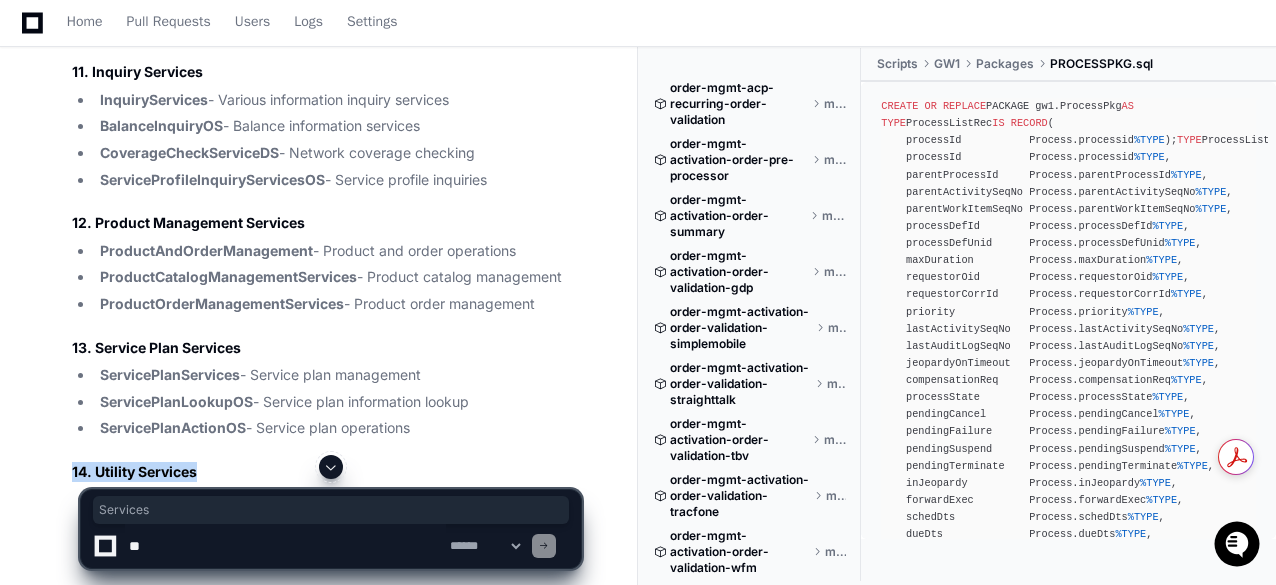 click on "14. Utility Services" 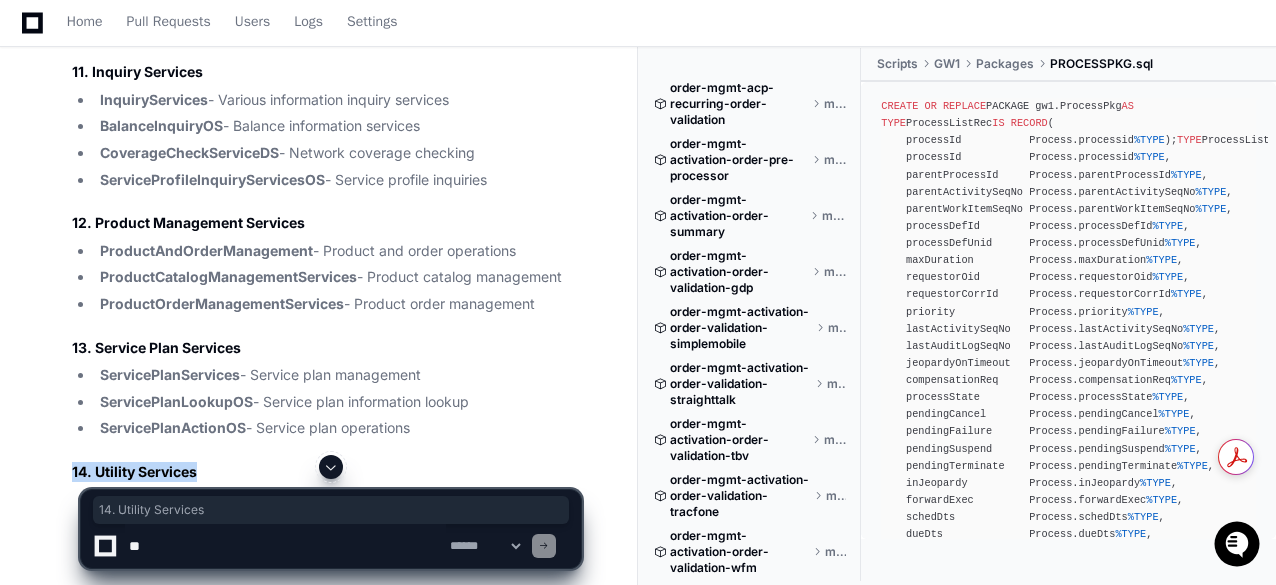 click on "14. Utility Services" 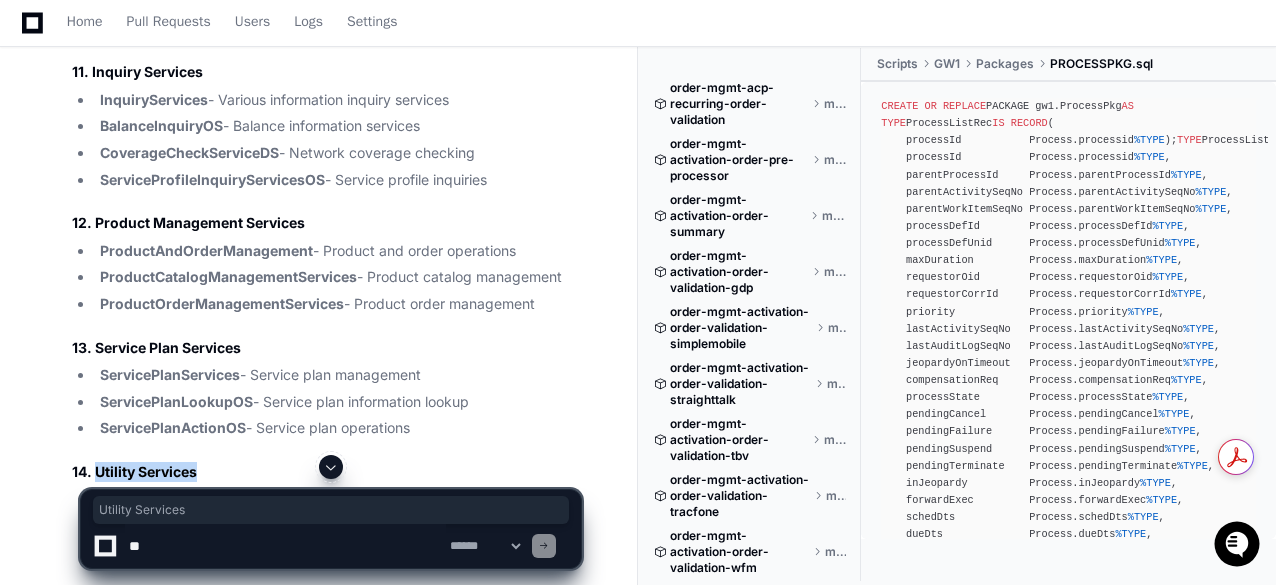 drag, startPoint x: 203, startPoint y: 371, endPoint x: 96, endPoint y: 371, distance: 107 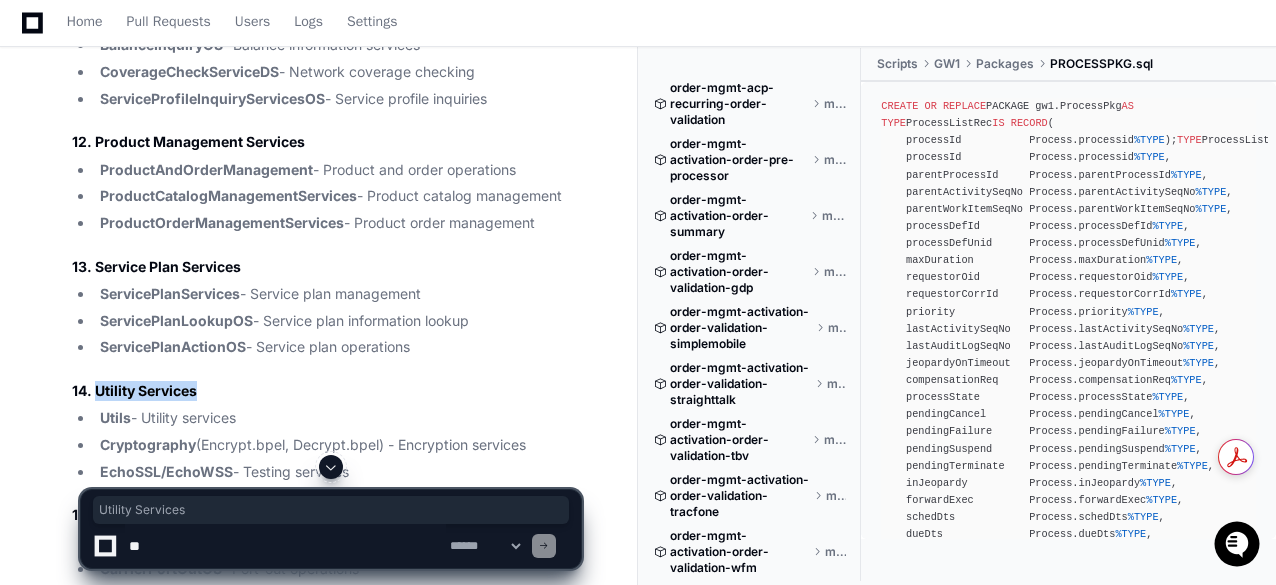 scroll, scrollTop: 16988, scrollLeft: 0, axis: vertical 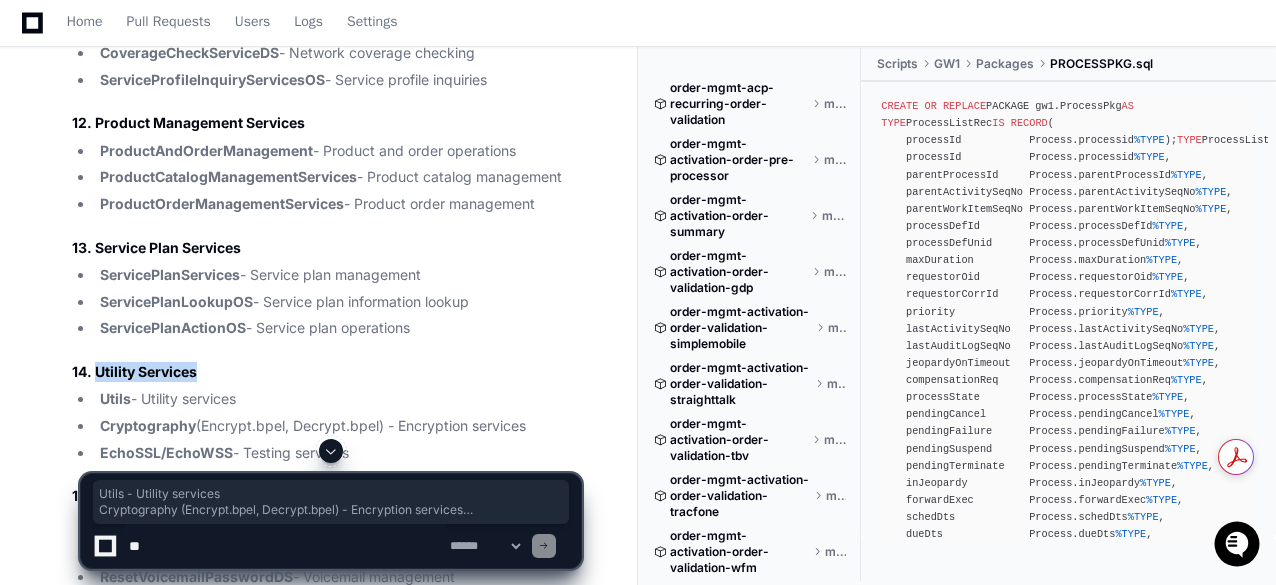 drag, startPoint x: 364, startPoint y: 357, endPoint x: 93, endPoint y: 307, distance: 275.57394 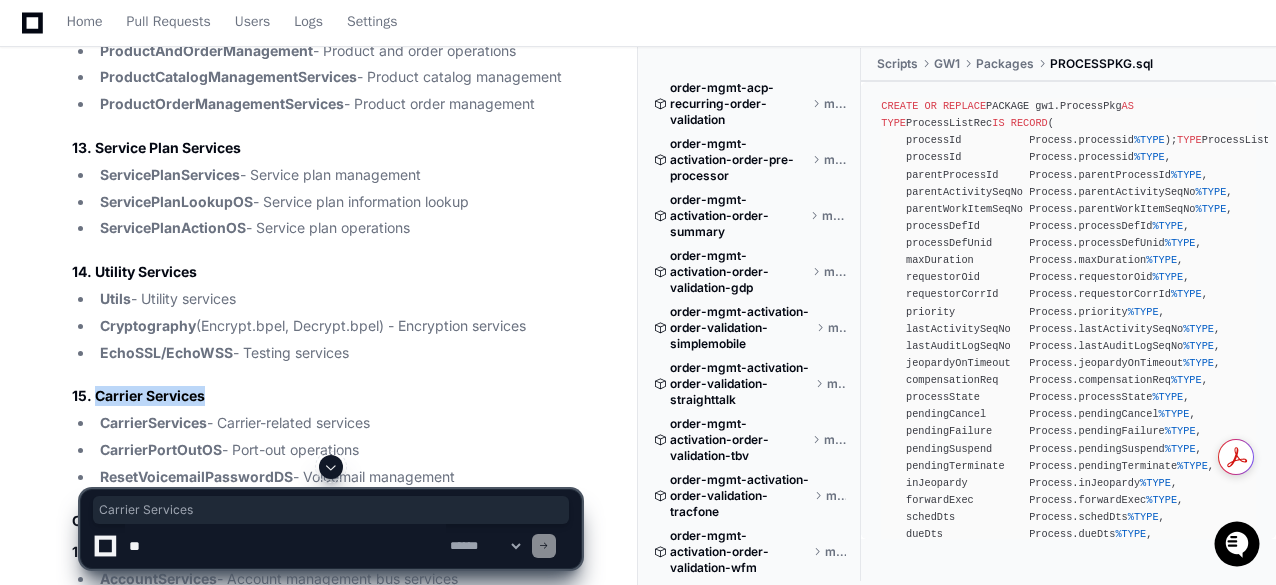 drag, startPoint x: 96, startPoint y: 299, endPoint x: 209, endPoint y: 301, distance: 113.0177 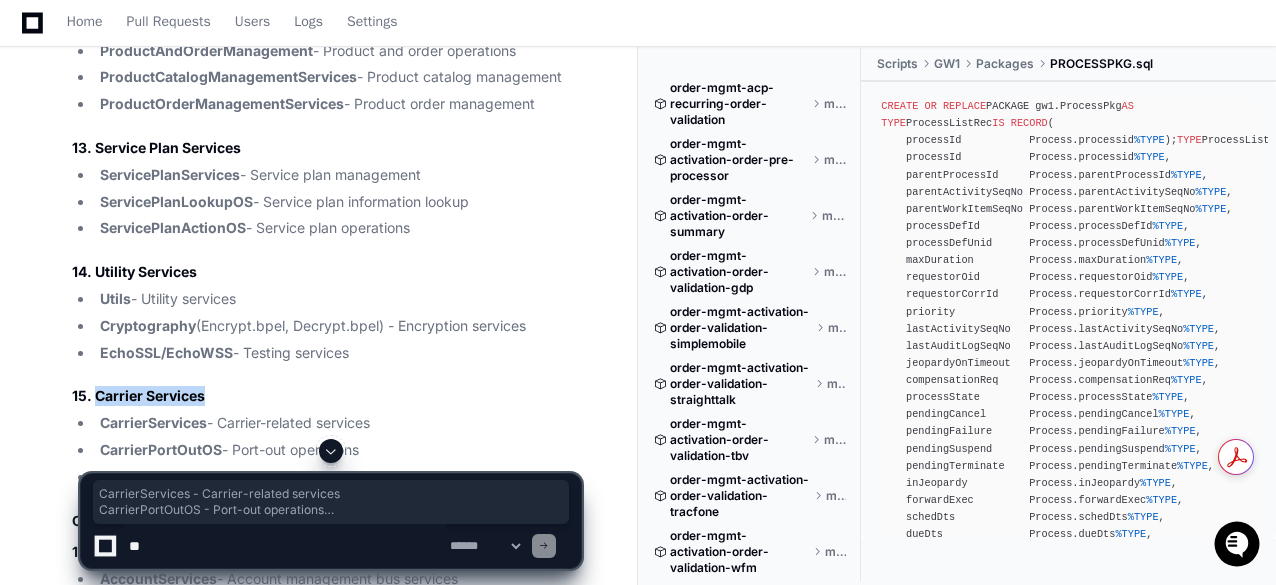 drag, startPoint x: 467, startPoint y: 374, endPoint x: 76, endPoint y: 325, distance: 394.05838 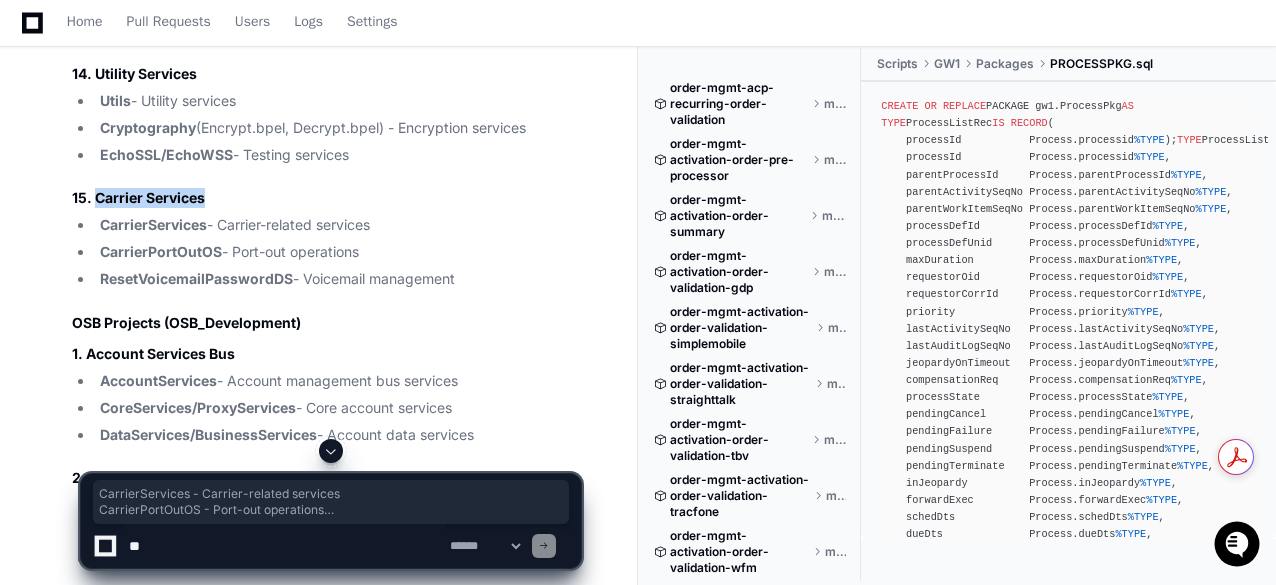 scroll, scrollTop: 17288, scrollLeft: 0, axis: vertical 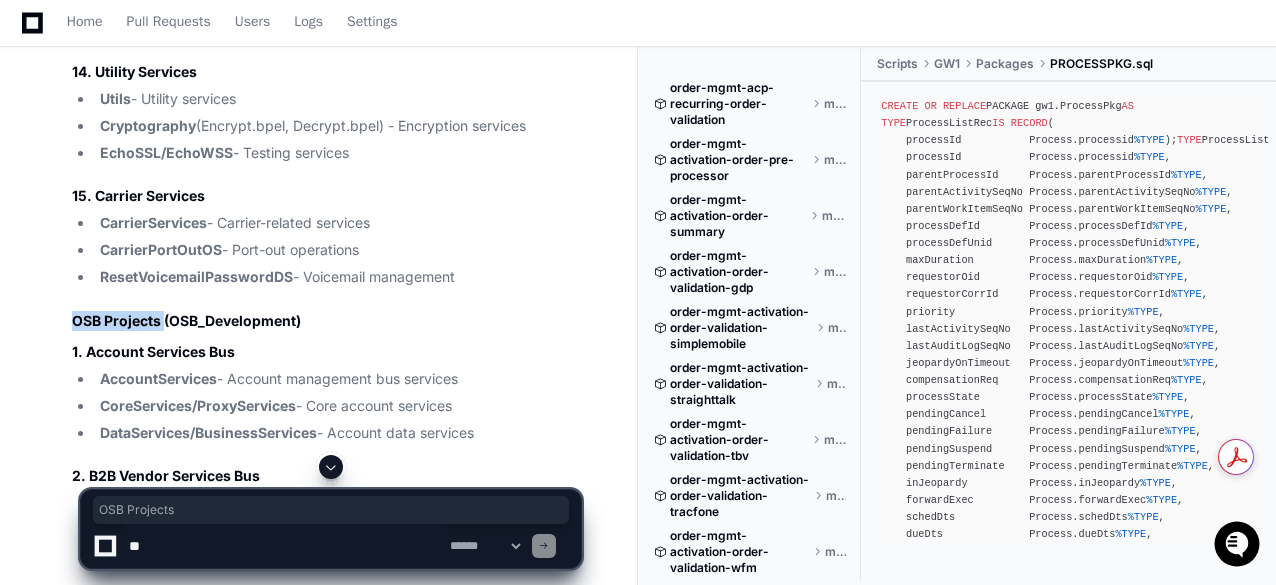 drag, startPoint x: 68, startPoint y: 222, endPoint x: 163, endPoint y: 229, distance: 95.257545 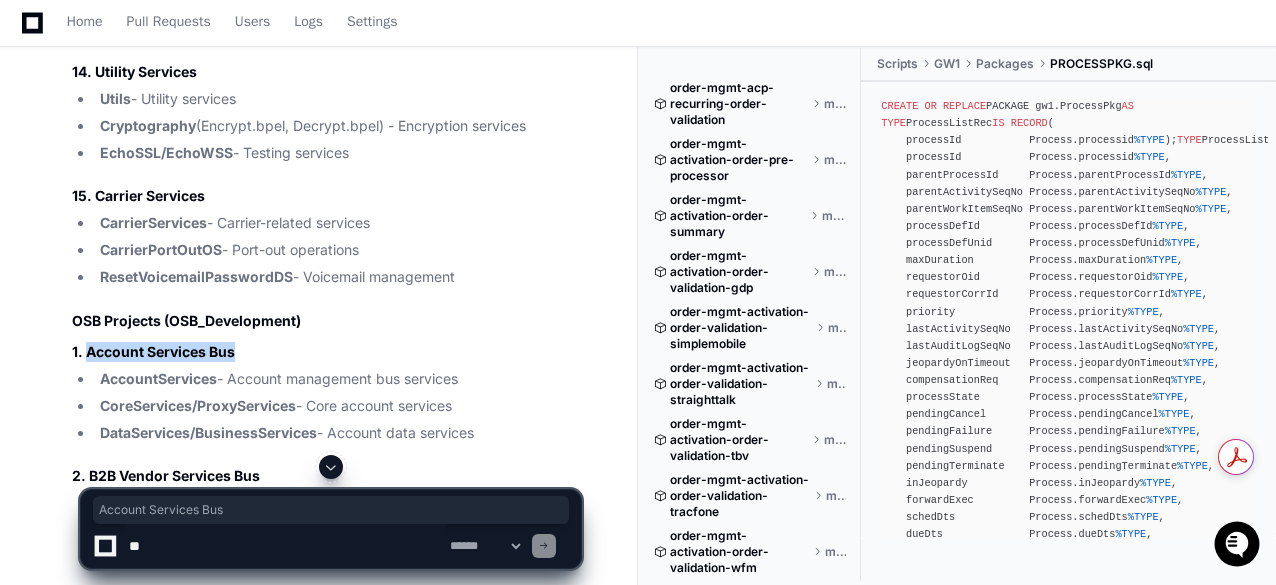 drag, startPoint x: 86, startPoint y: 257, endPoint x: 244, endPoint y: 257, distance: 158 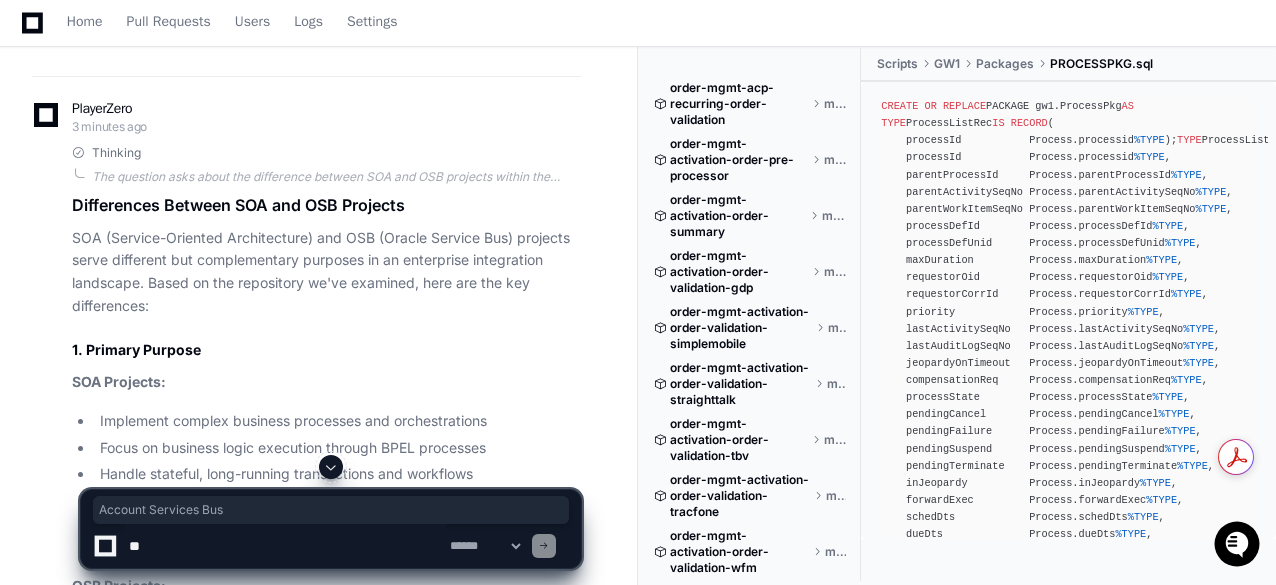 scroll, scrollTop: 18488, scrollLeft: 0, axis: vertical 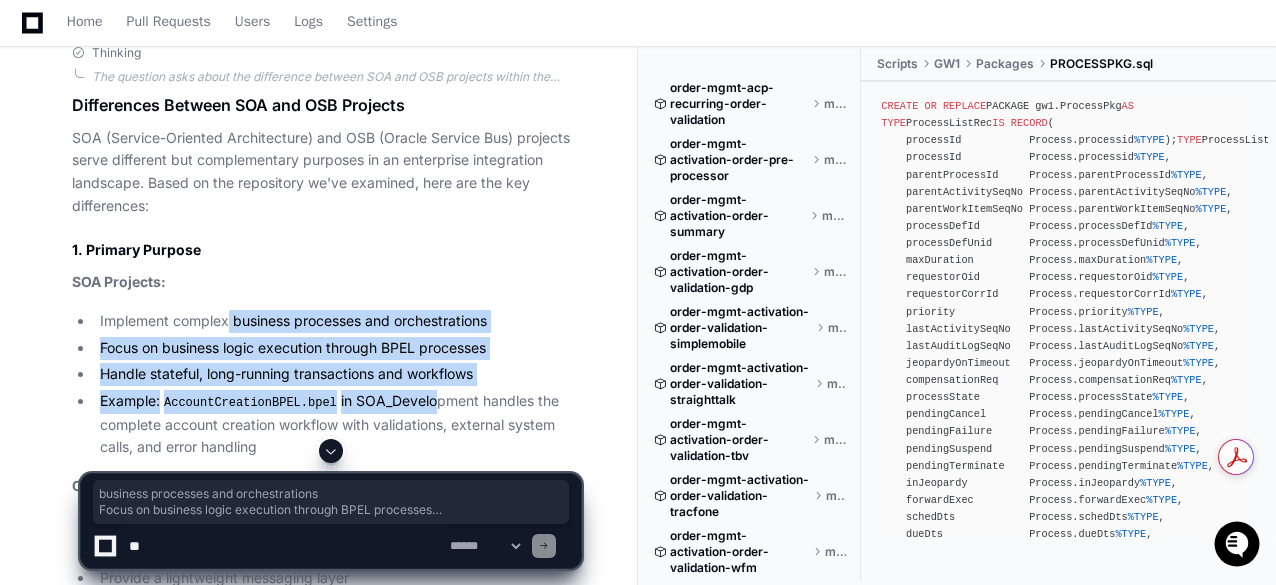 drag, startPoint x: 230, startPoint y: 247, endPoint x: 424, endPoint y: 334, distance: 212.61467 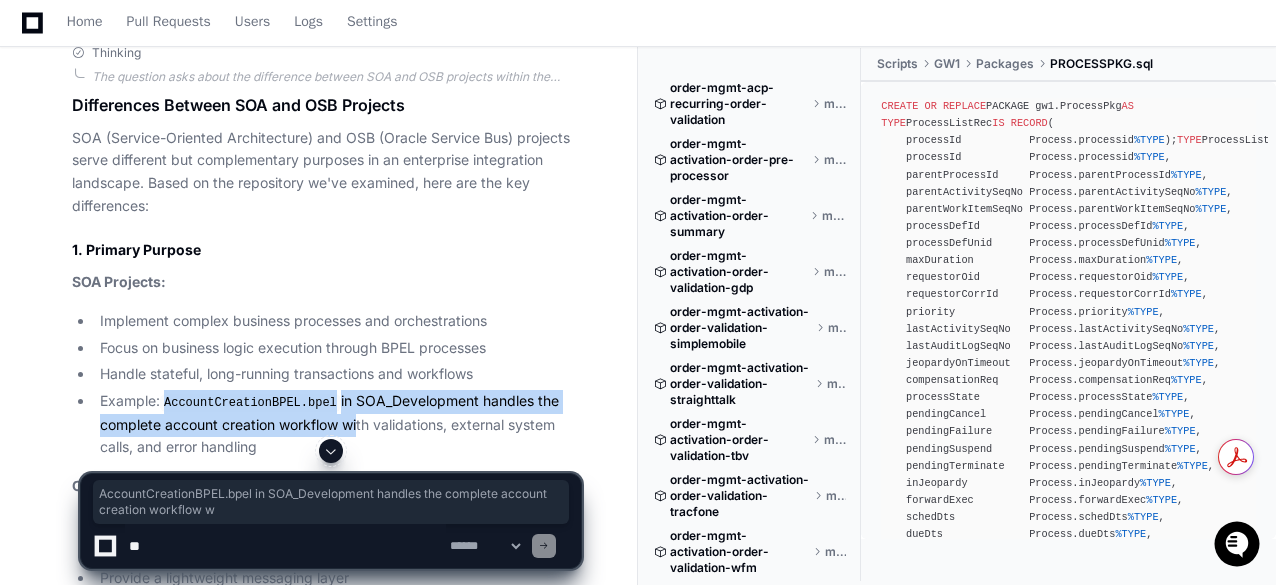 drag, startPoint x: 171, startPoint y: 329, endPoint x: 354, endPoint y: 354, distance: 184.69975 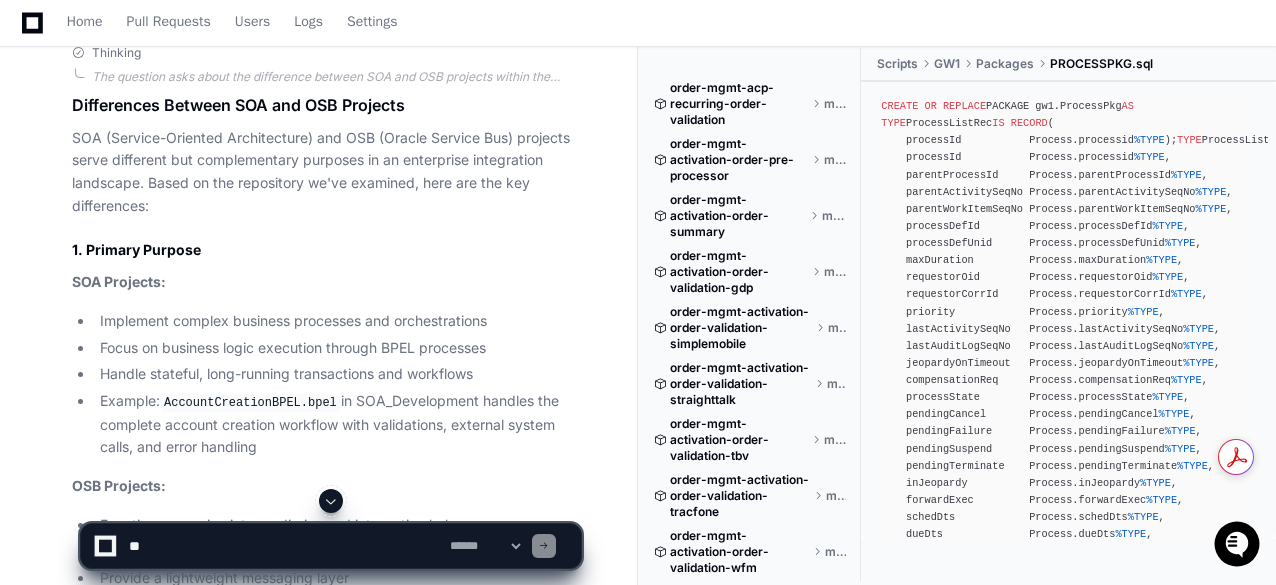 click on "Example:  AccountCreationBPEL.bpel  in SOA_Development handles the complete account creation workflow with validations, external system calls, and error handling" 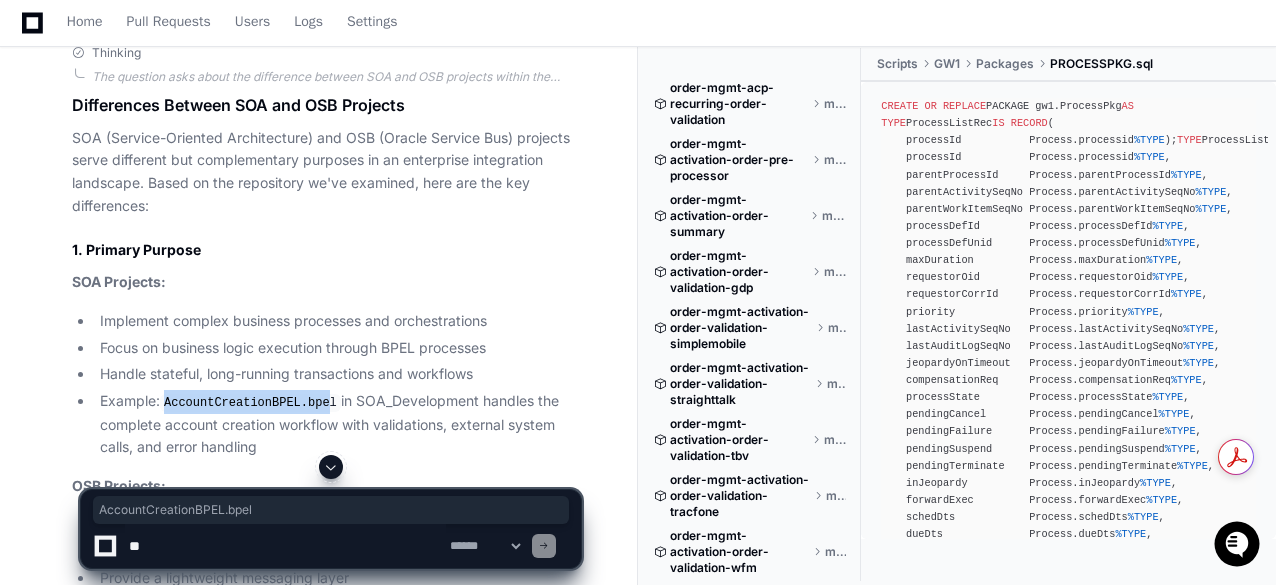 drag, startPoint x: 166, startPoint y: 321, endPoint x: 322, endPoint y: 327, distance: 156.11534 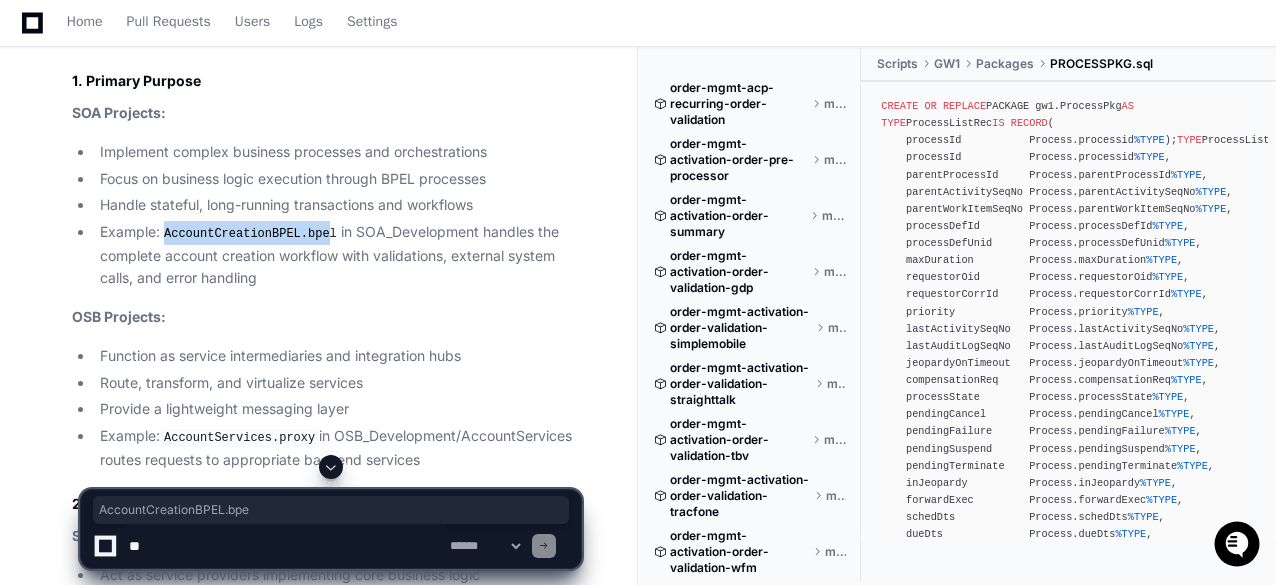 scroll, scrollTop: 18688, scrollLeft: 0, axis: vertical 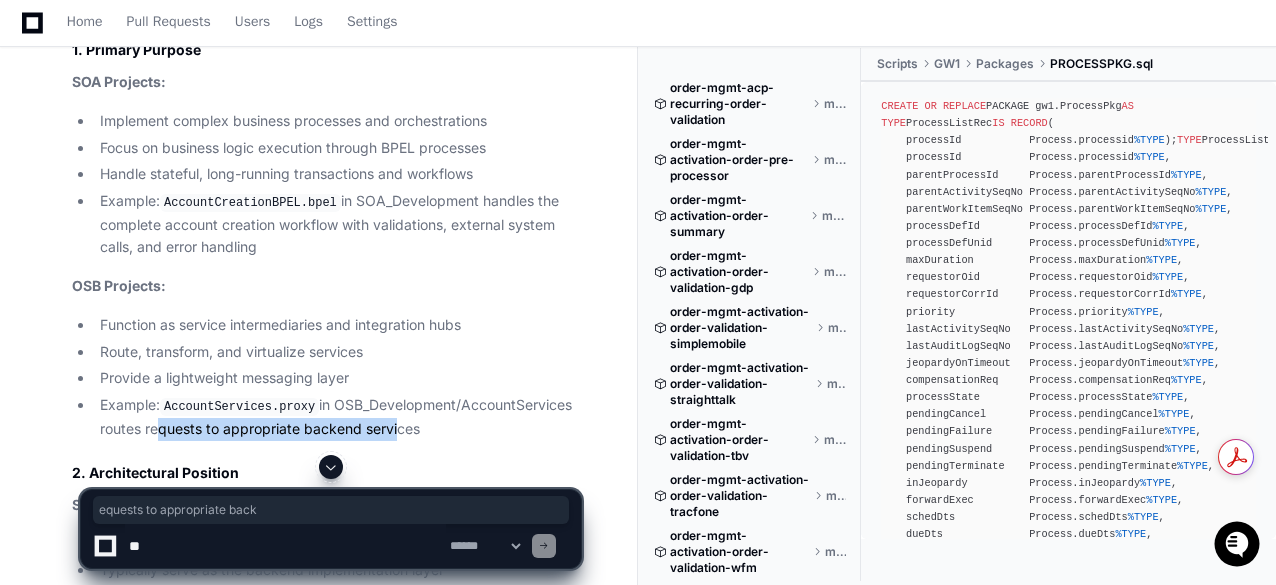 drag, startPoint x: 156, startPoint y: 356, endPoint x: 390, endPoint y: 357, distance: 234.00214 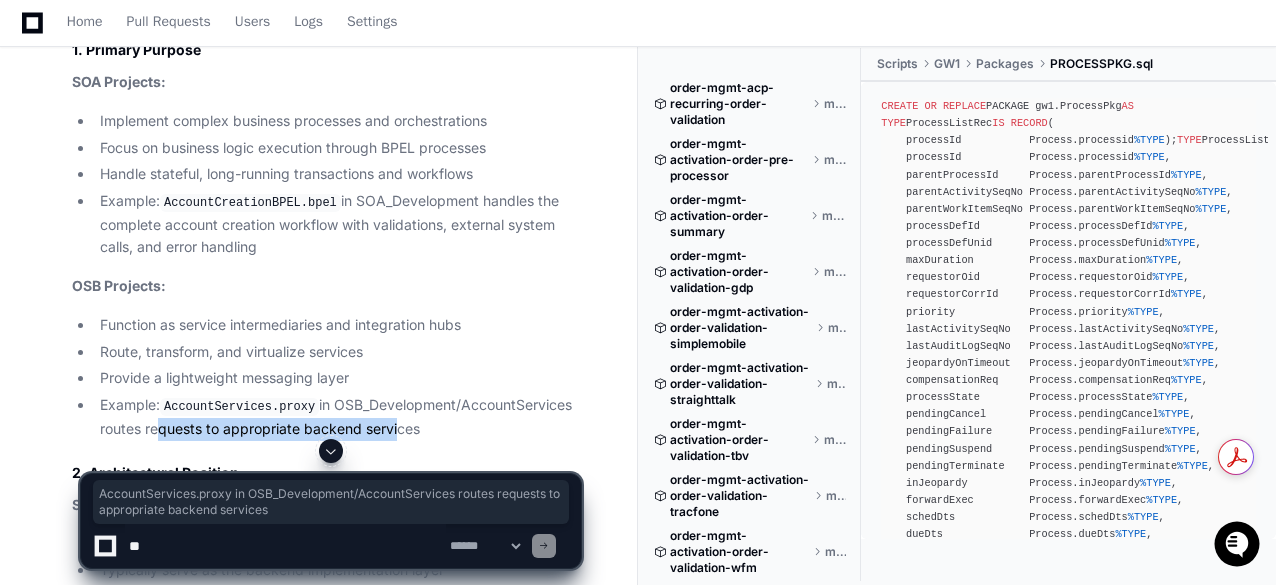 drag, startPoint x: 425, startPoint y: 357, endPoint x: 158, endPoint y: 328, distance: 268.57028 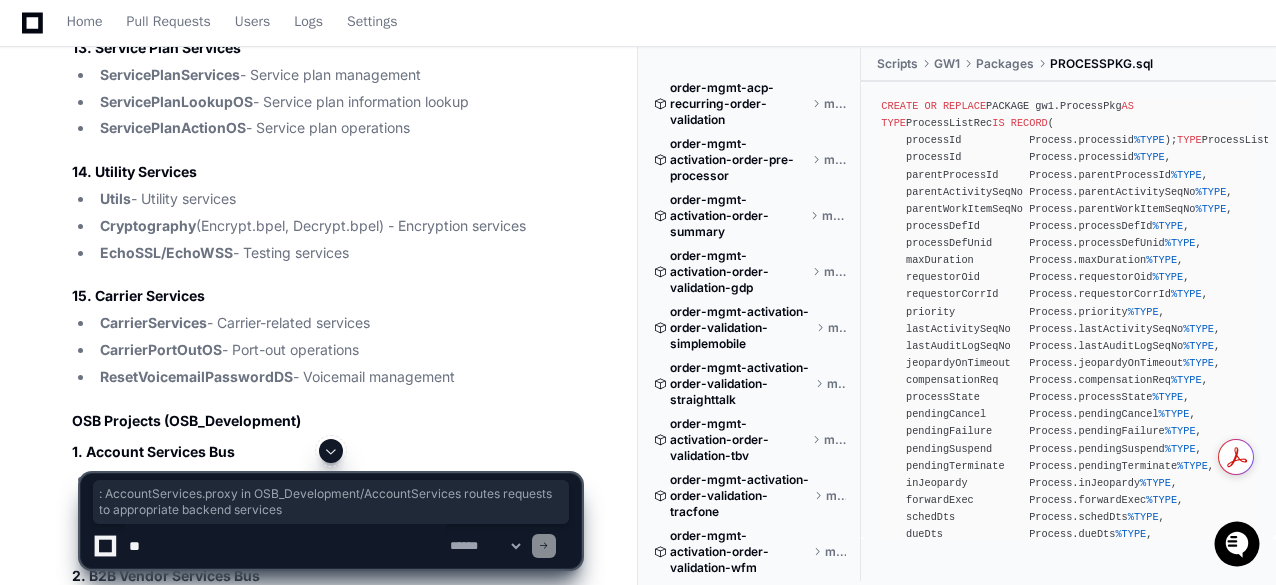 scroll, scrollTop: 17088, scrollLeft: 0, axis: vertical 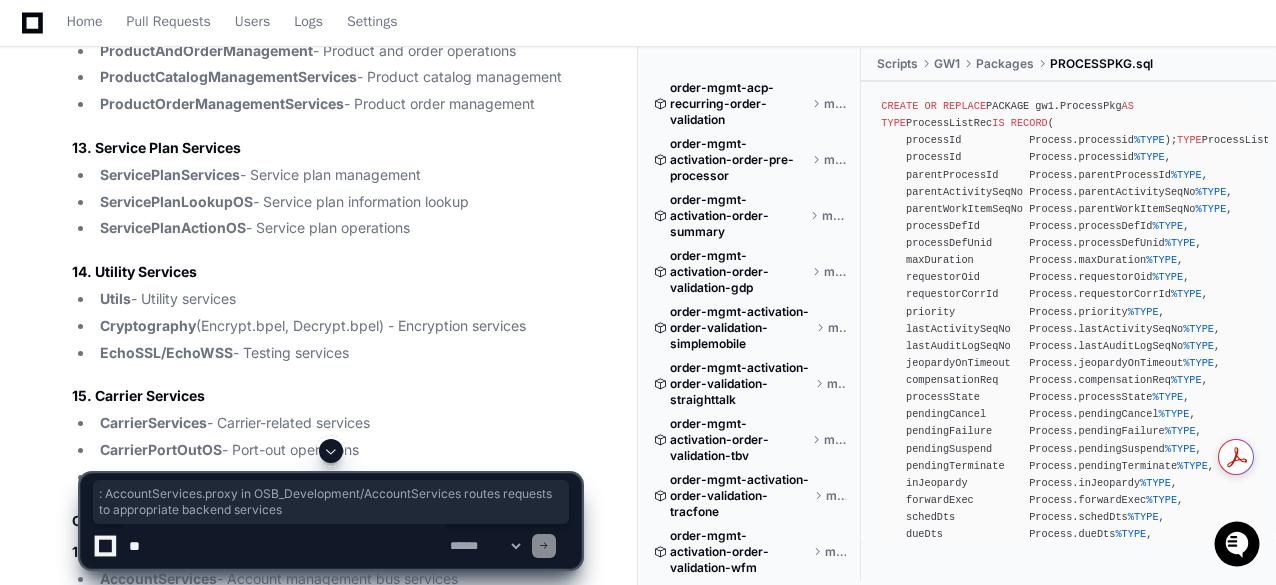 click on ": AccountServices.proxy in OSB_Development/AccountServices routes requests to appropriate backend services" 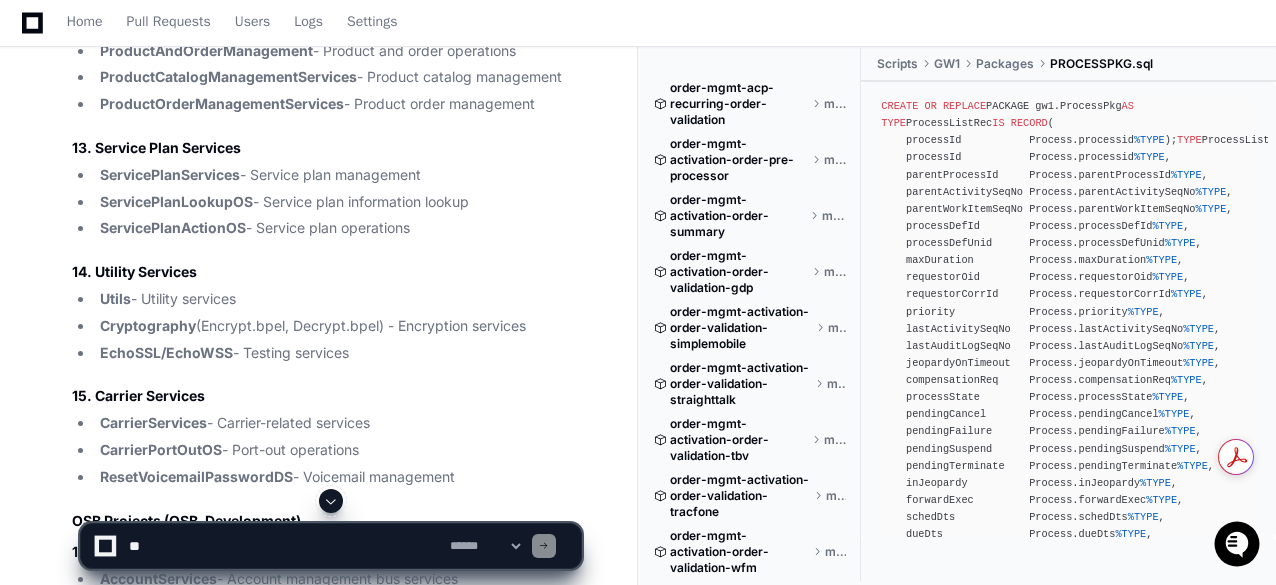 click 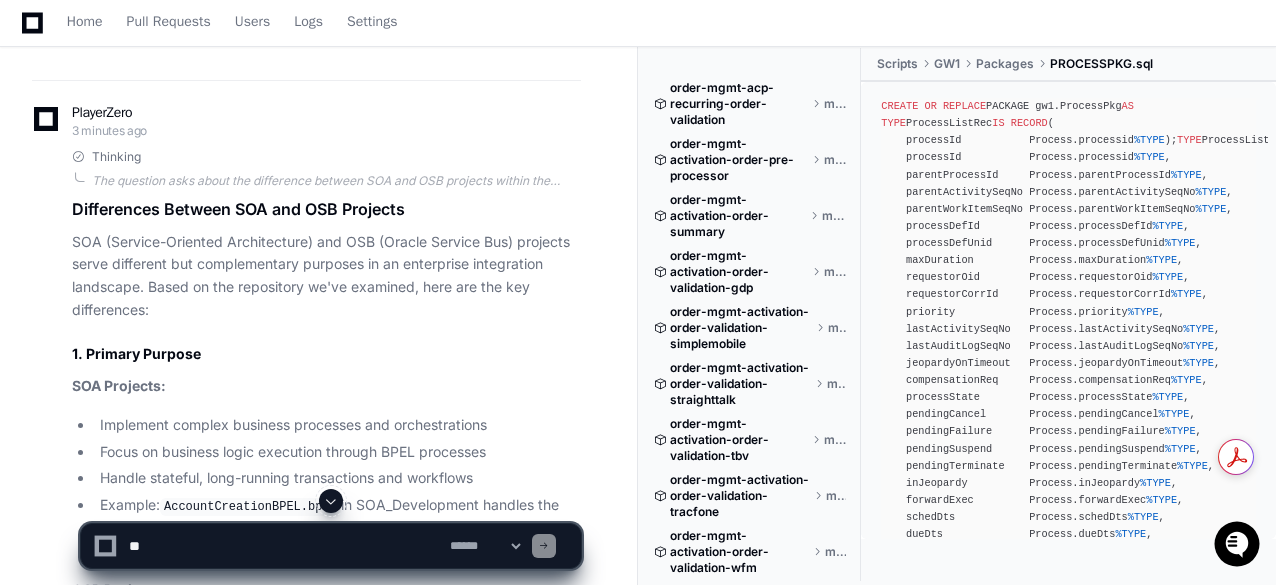 scroll, scrollTop: 18488, scrollLeft: 0, axis: vertical 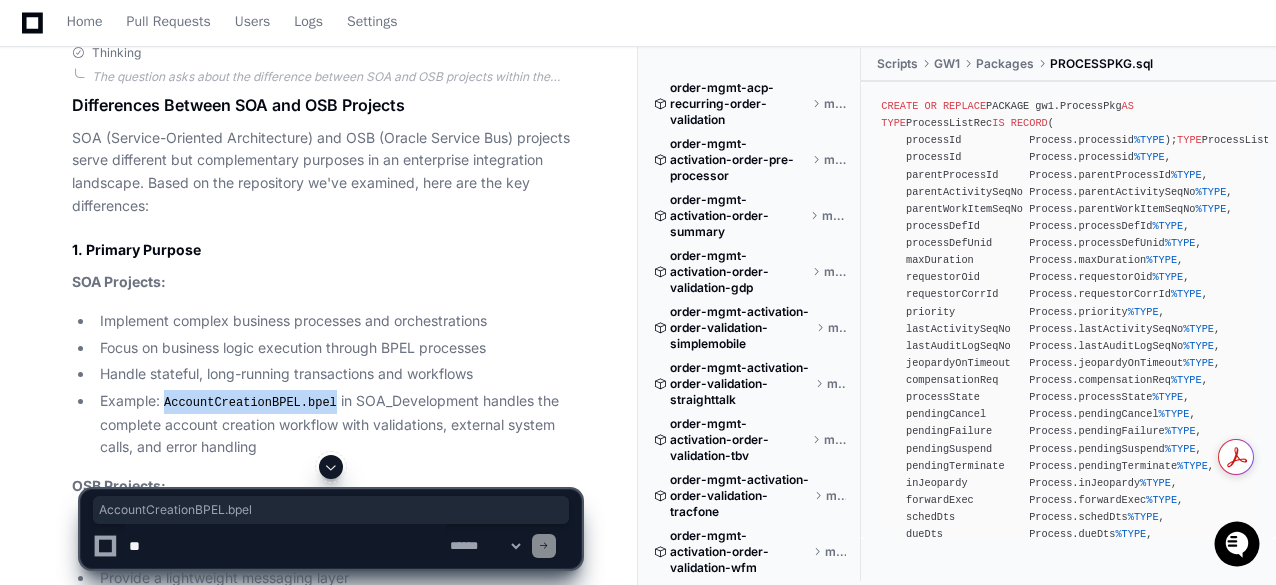 drag, startPoint x: 166, startPoint y: 323, endPoint x: 330, endPoint y: 331, distance: 164.195 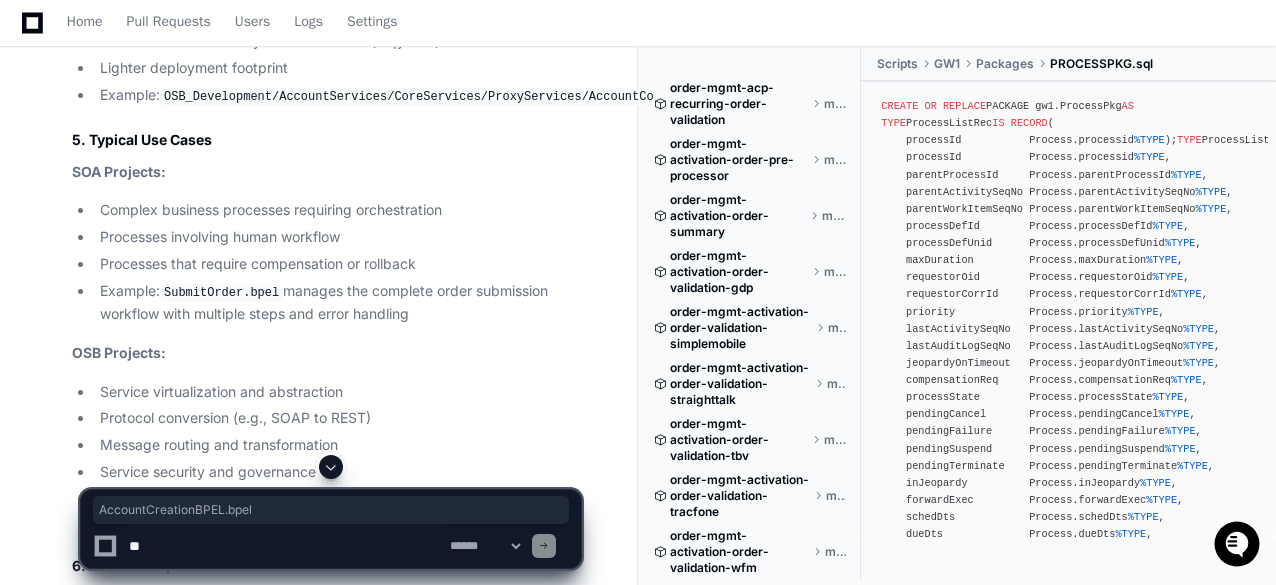 scroll, scrollTop: 19988, scrollLeft: 0, axis: vertical 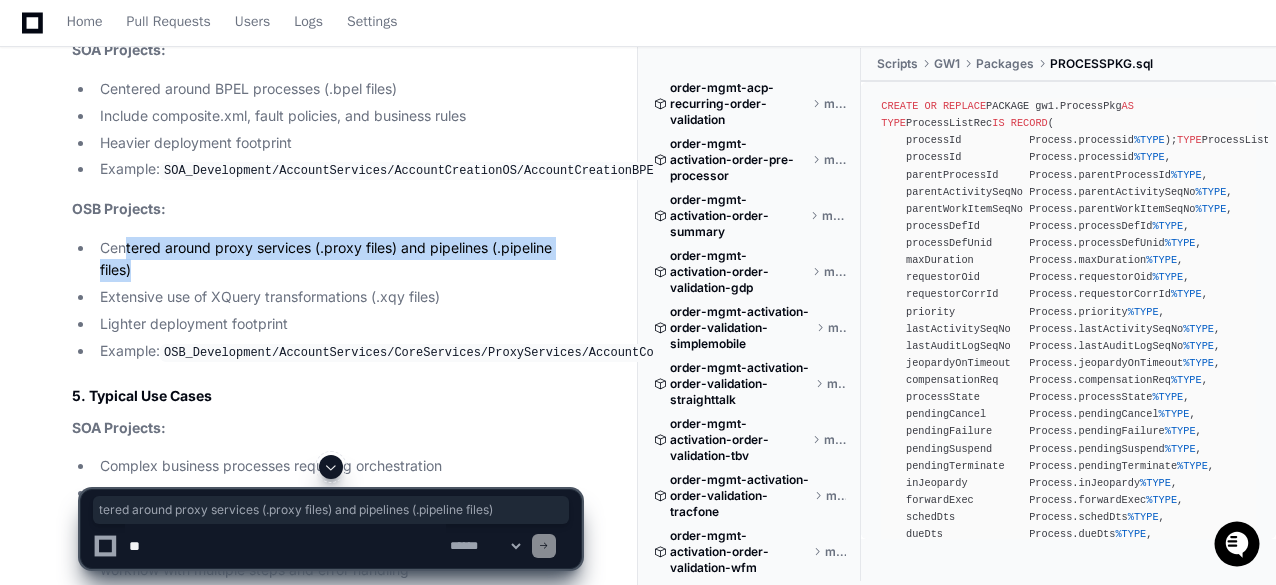 drag, startPoint x: 124, startPoint y: 189, endPoint x: 518, endPoint y: 205, distance: 394.32474 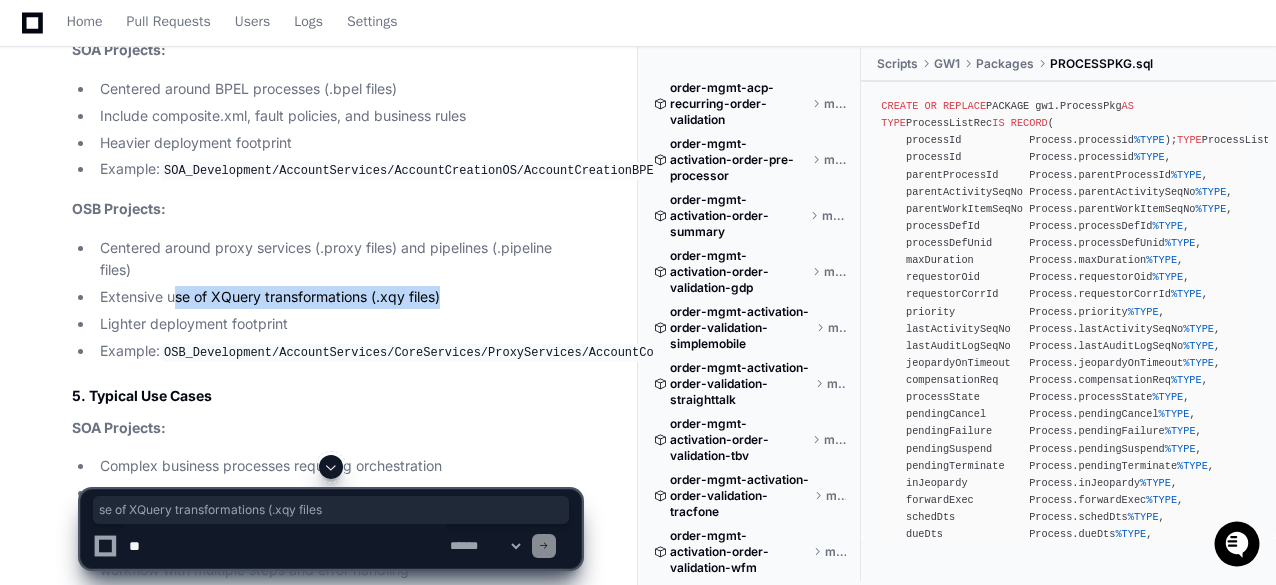 drag, startPoint x: 178, startPoint y: 242, endPoint x: 442, endPoint y: 243, distance: 264.0019 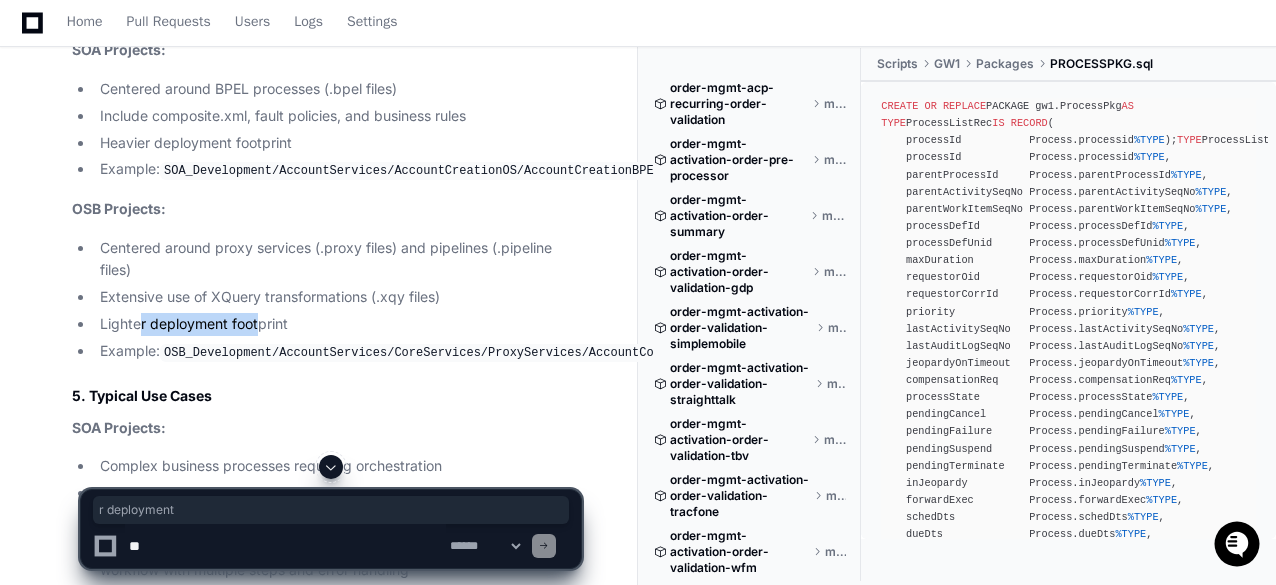 drag, startPoint x: 140, startPoint y: 265, endPoint x: 258, endPoint y: 266, distance: 118.004234 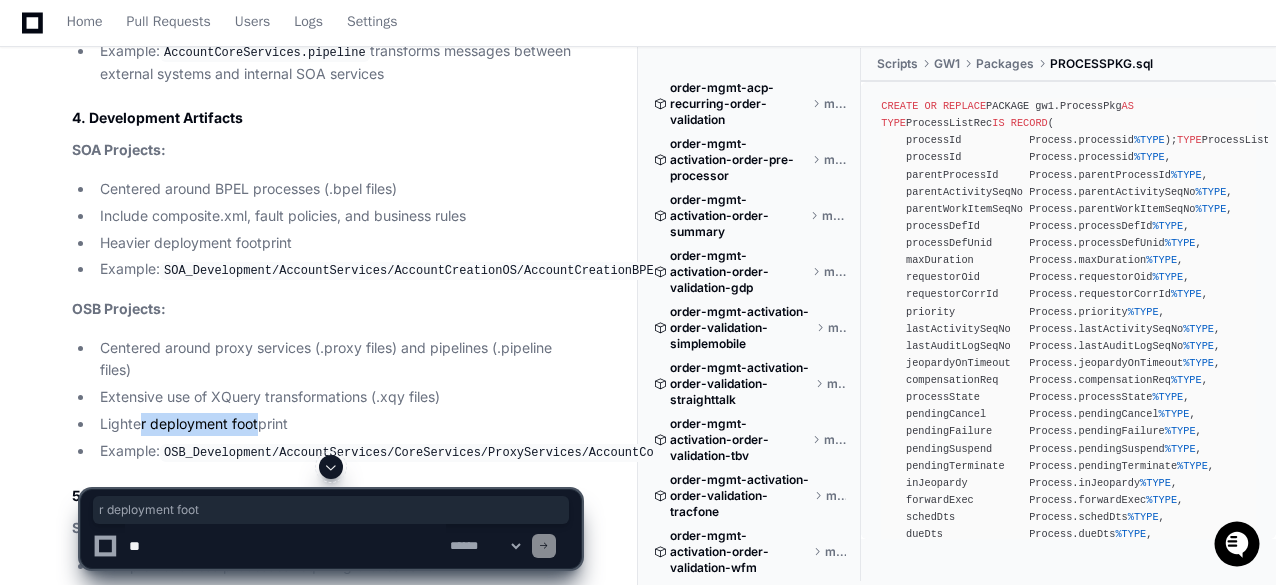 scroll, scrollTop: 19788, scrollLeft: 0, axis: vertical 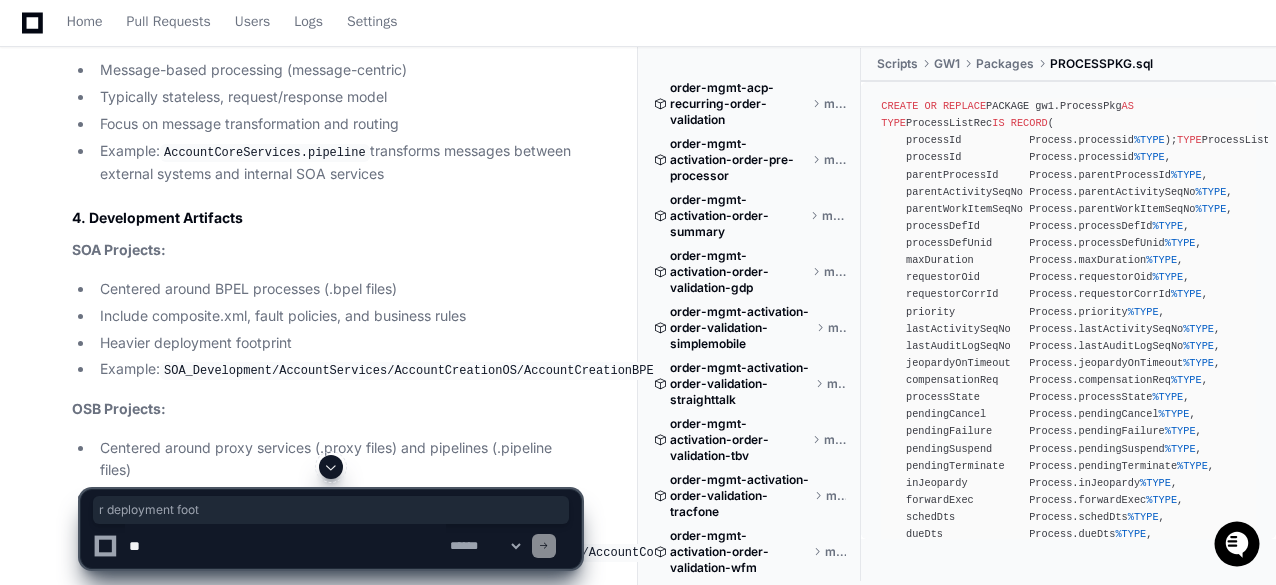 click on "Centered around BPEL processes (.bpel files)
Include composite.xml, fault policies, and business rules
Heavier deployment footprint
Example:  SOA_Development/AccountServices/AccountCreationOS/AccountCreationBPEL.bpel" 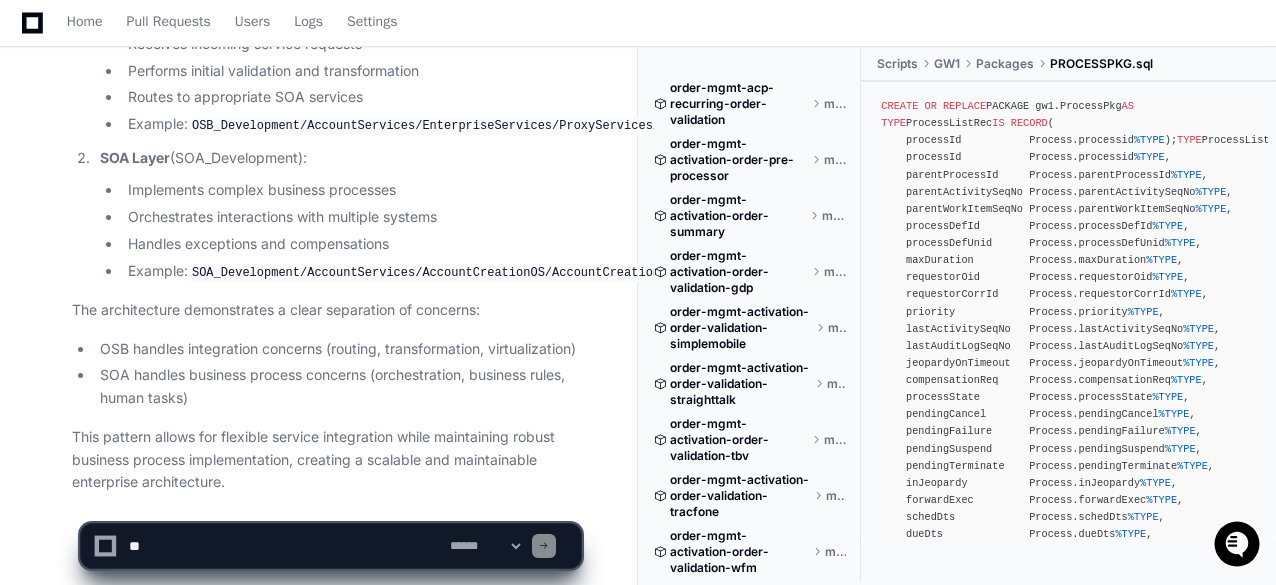scroll, scrollTop: 20966, scrollLeft: 0, axis: vertical 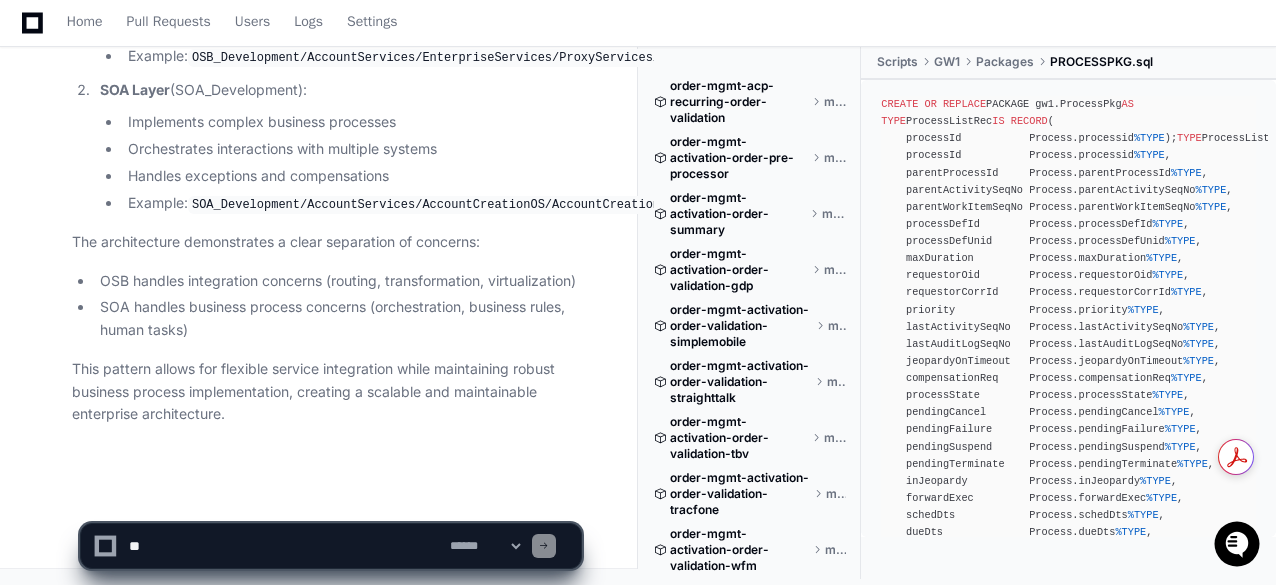 click 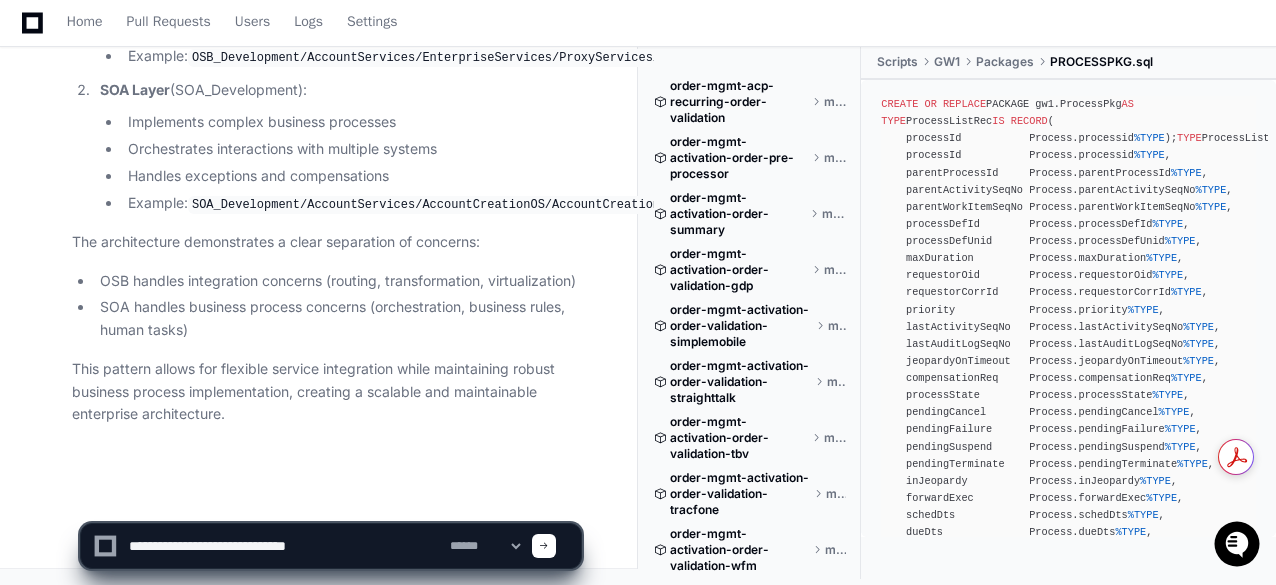 paste on "**********" 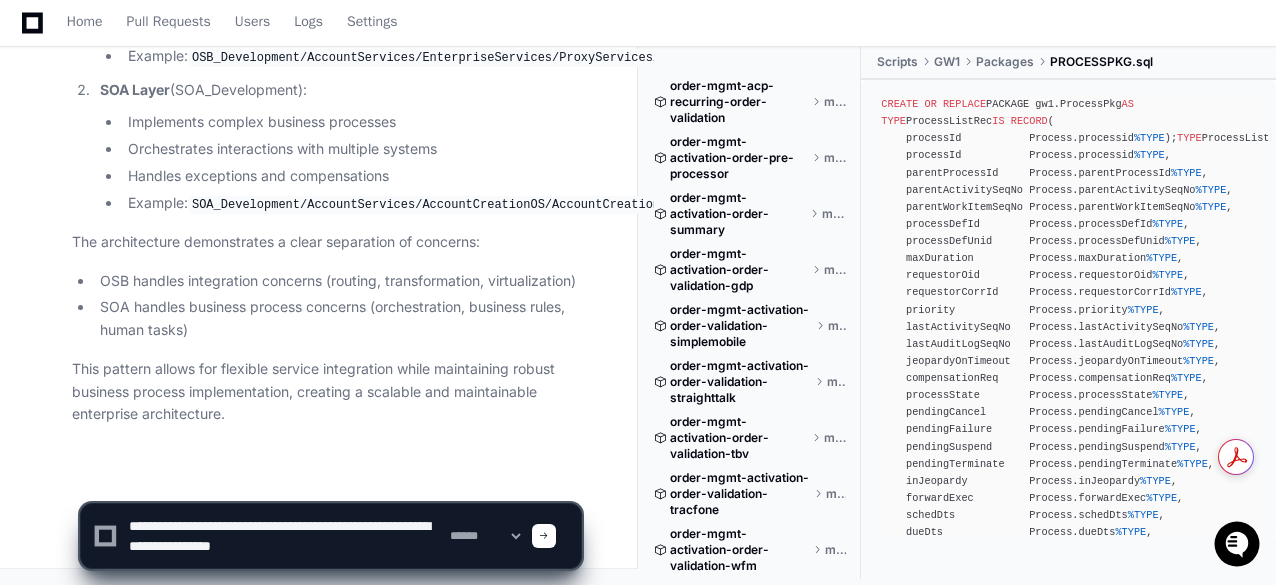 scroll, scrollTop: 6, scrollLeft: 0, axis: vertical 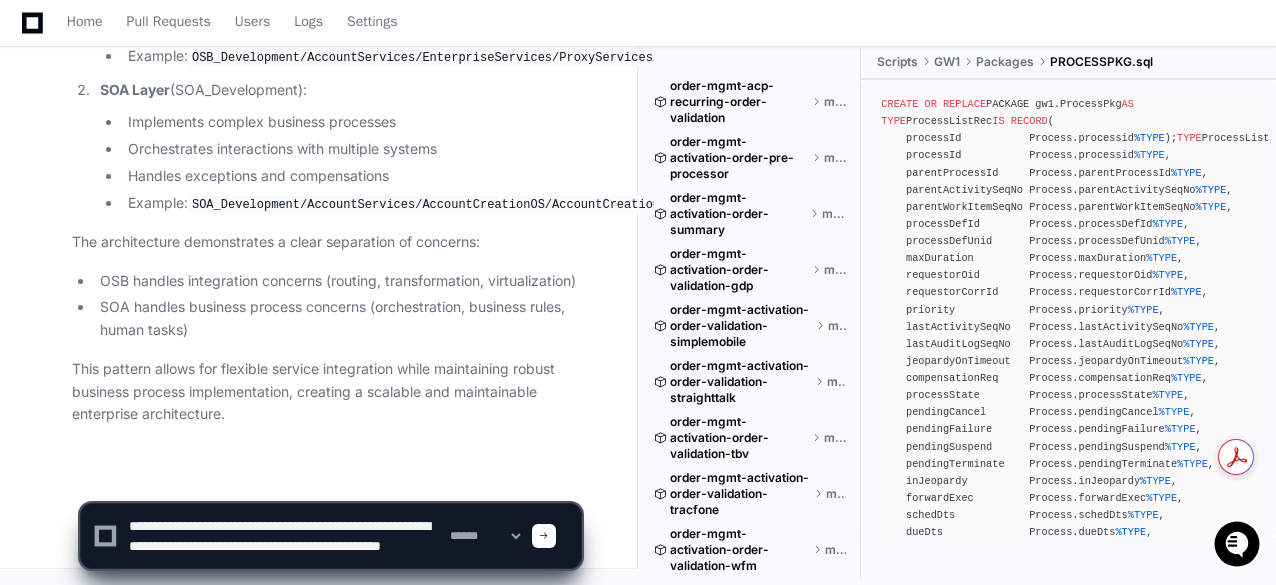 type on "**********" 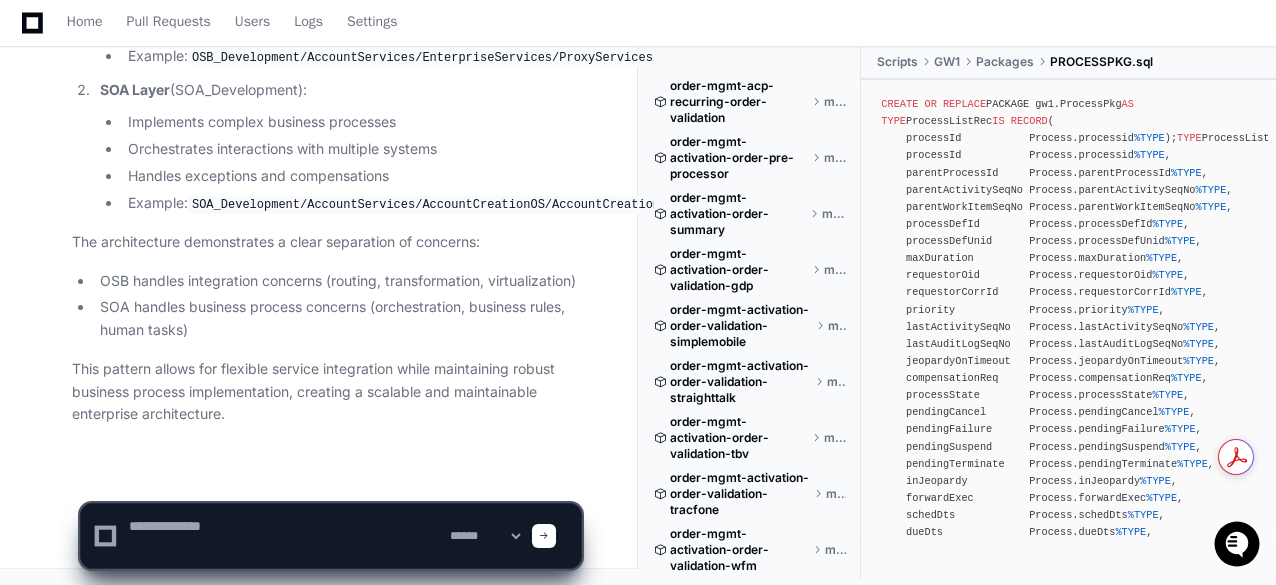 scroll, scrollTop: 0, scrollLeft: 0, axis: both 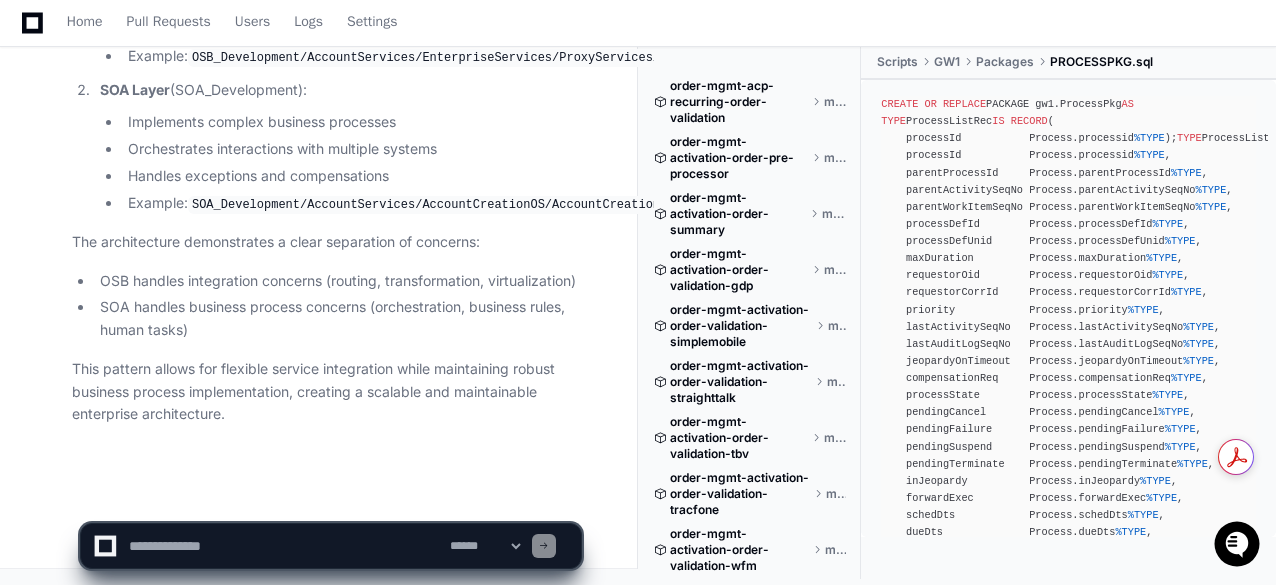 click 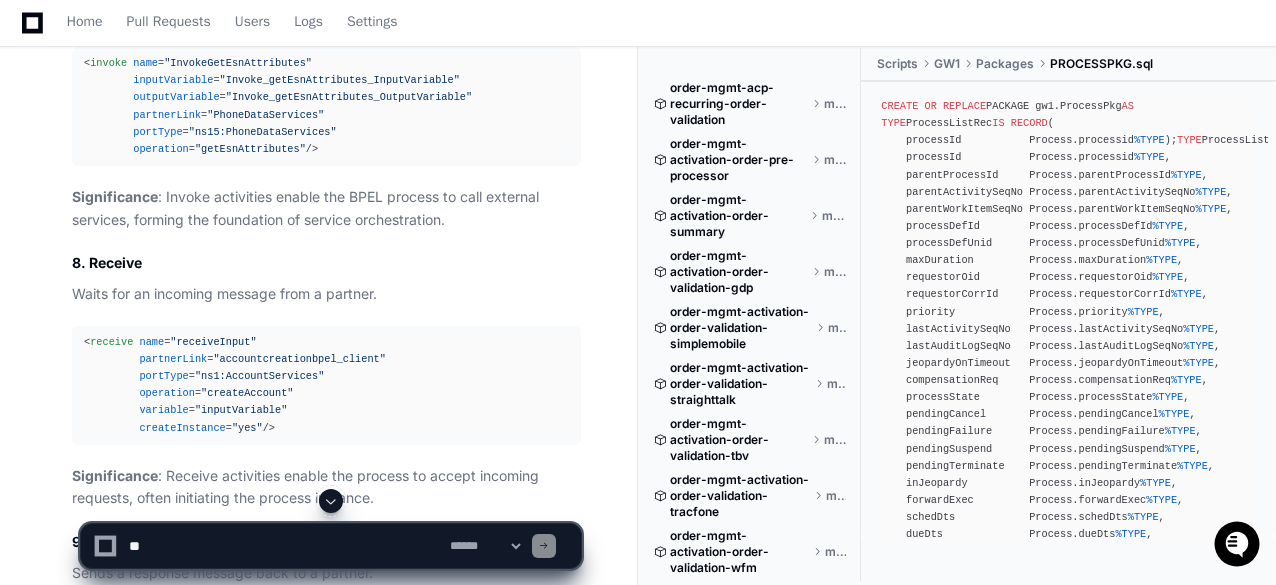scroll, scrollTop: 4300, scrollLeft: 0, axis: vertical 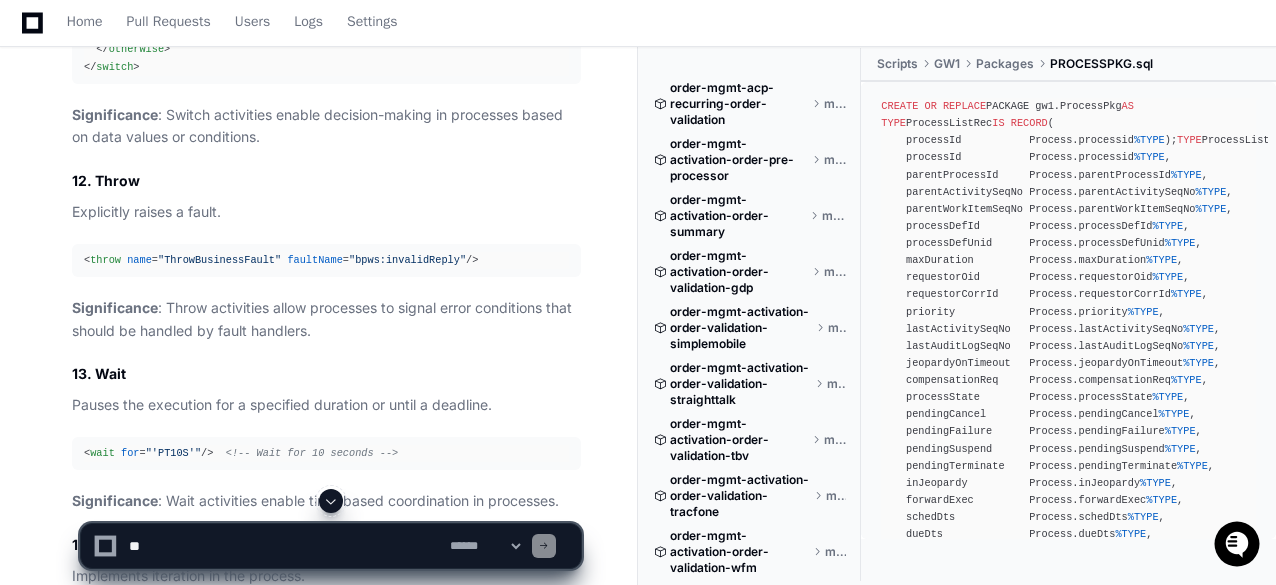 click 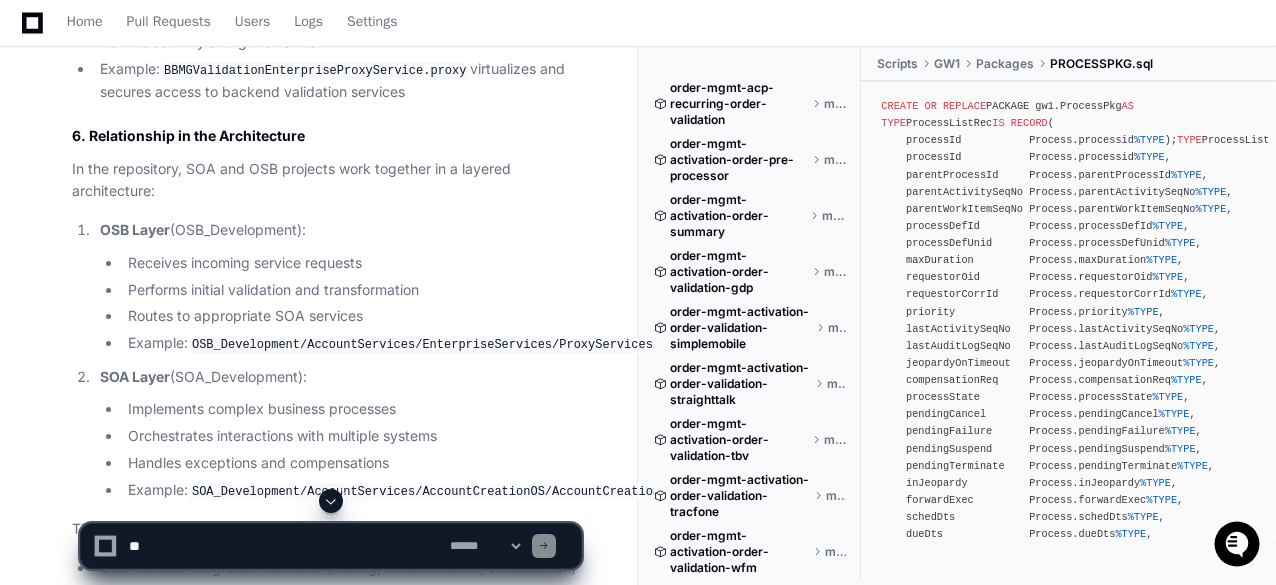 scroll, scrollTop: 20966, scrollLeft: 0, axis: vertical 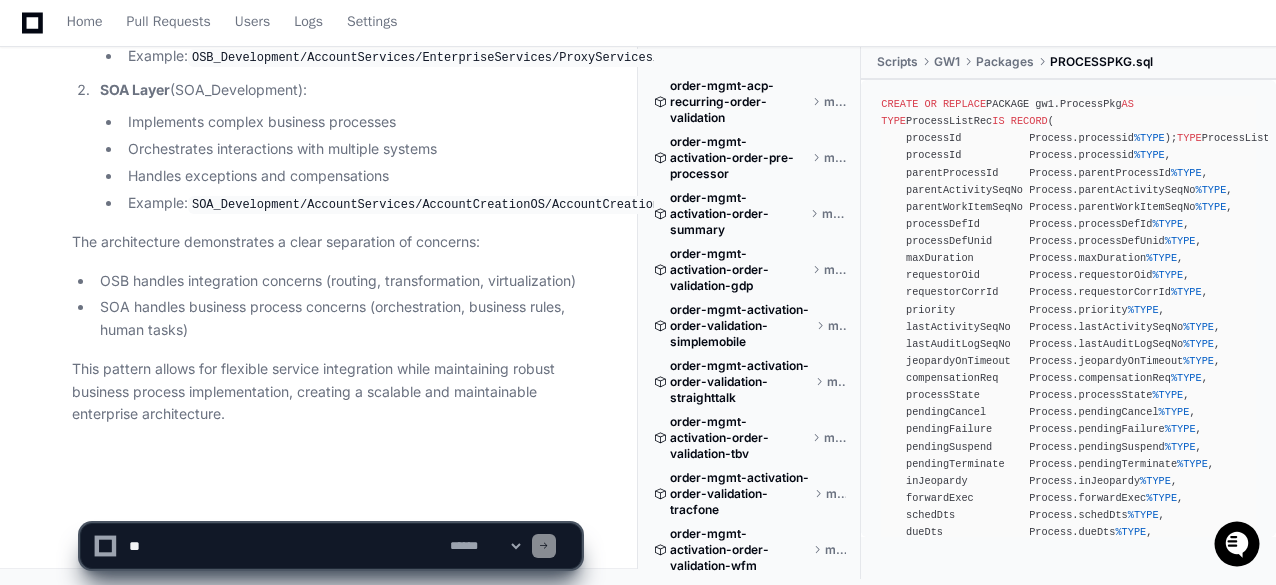 click 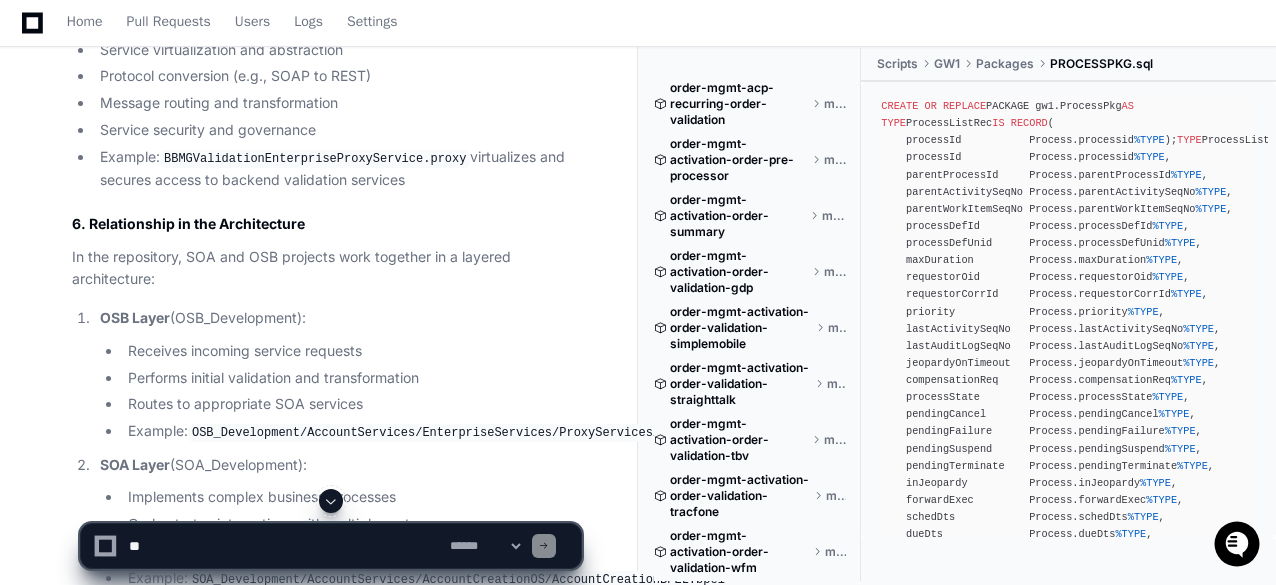 scroll, scrollTop: 20566, scrollLeft: 0, axis: vertical 